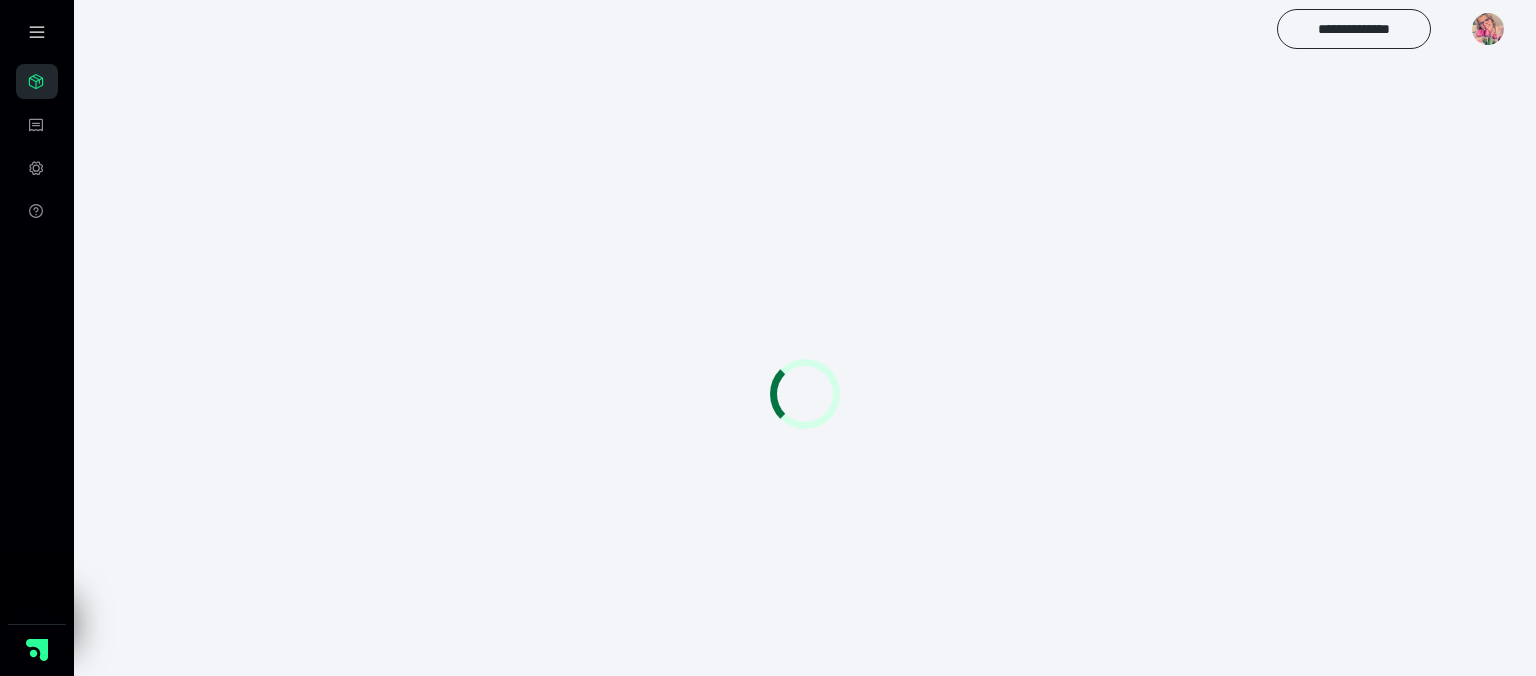 scroll, scrollTop: 0, scrollLeft: 0, axis: both 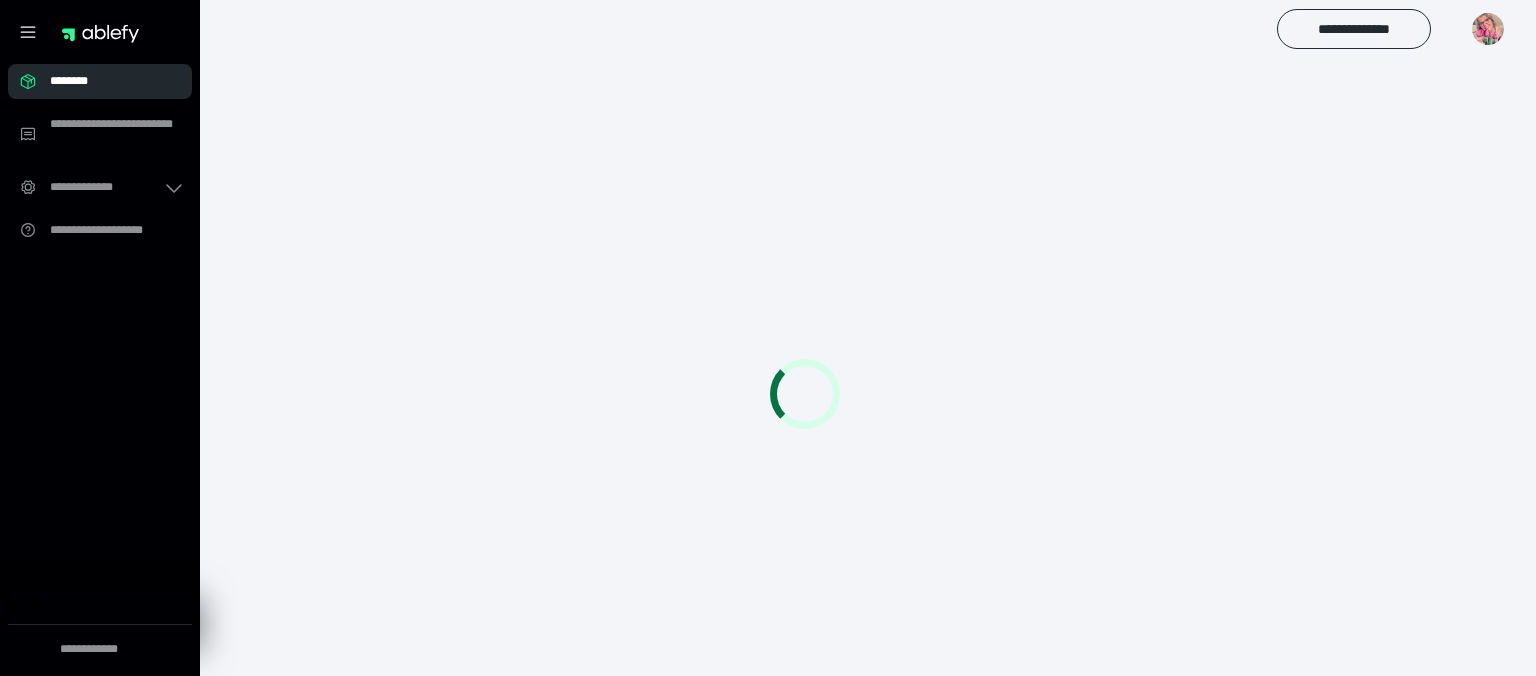 click on "********" at bounding box center [106, 81] 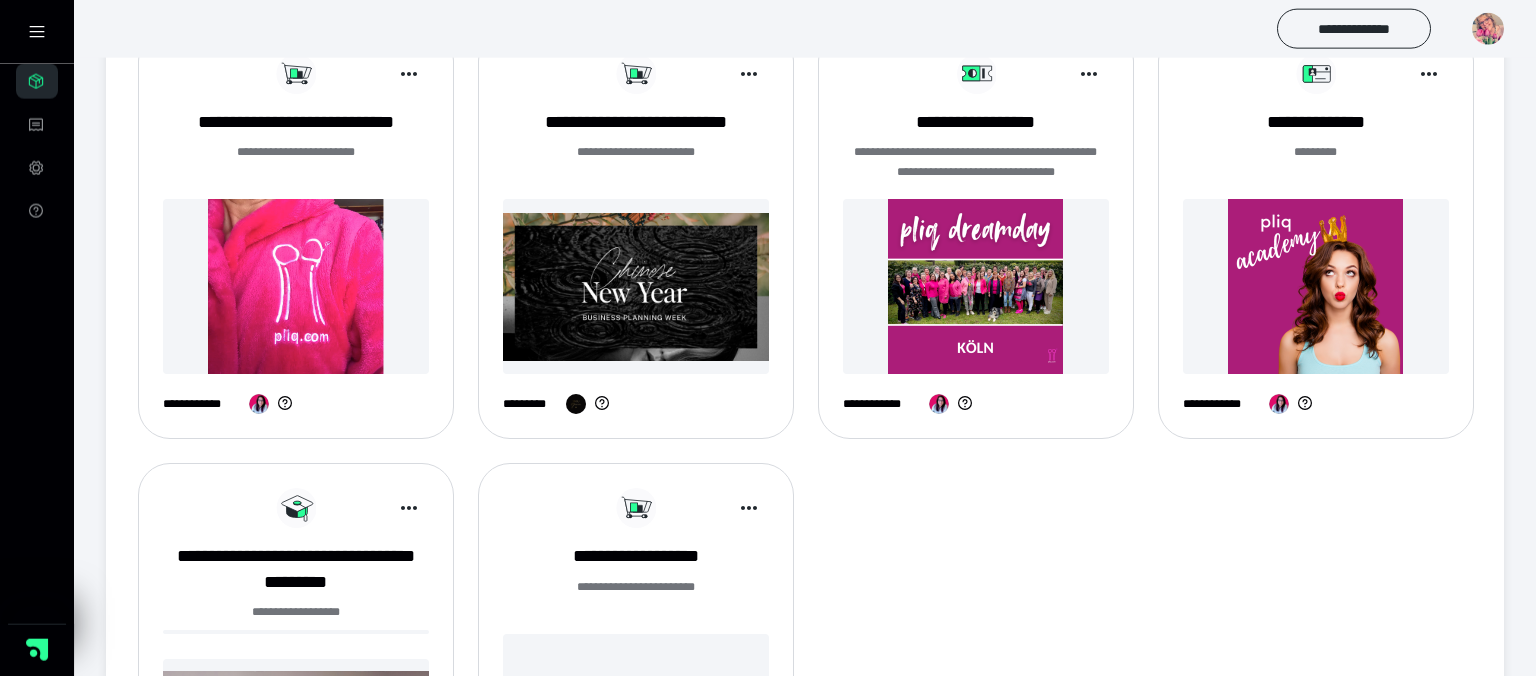 scroll, scrollTop: 739, scrollLeft: 0, axis: vertical 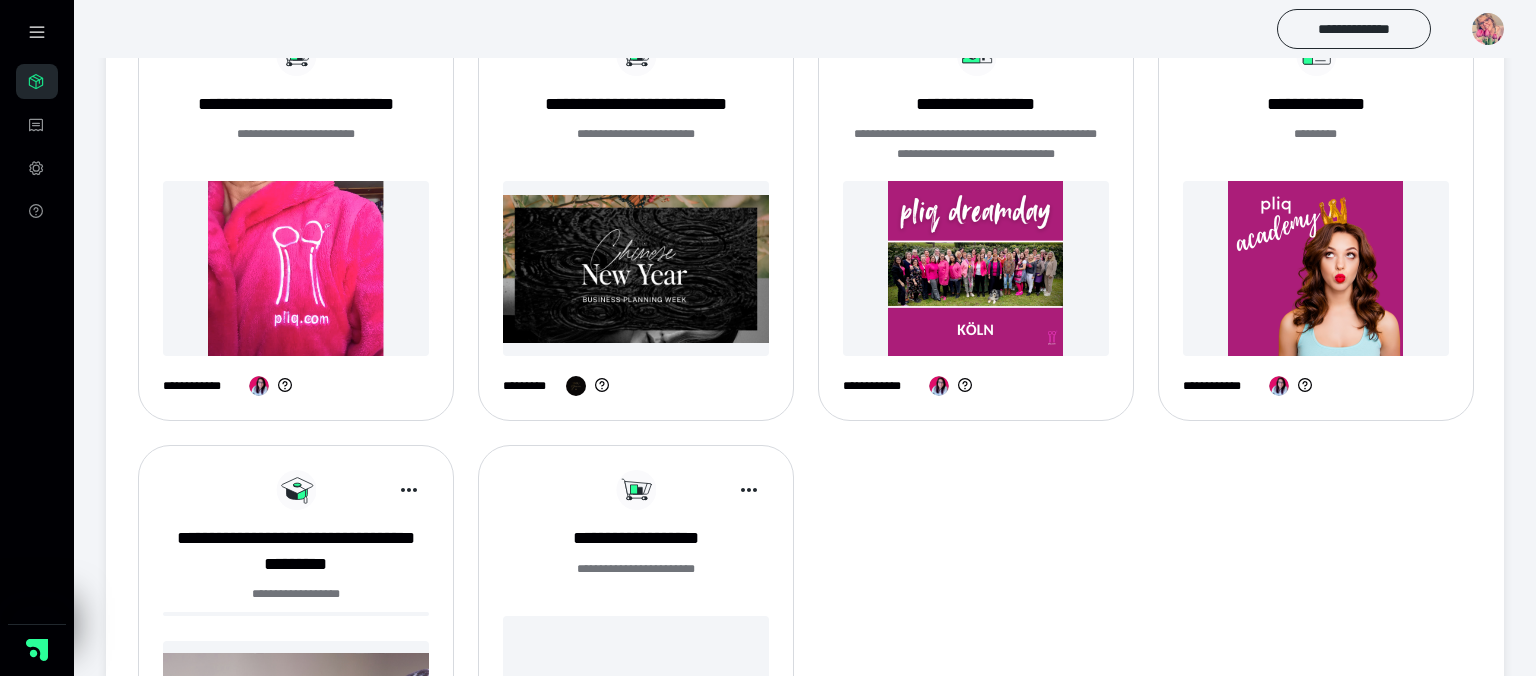 click at bounding box center [976, 268] 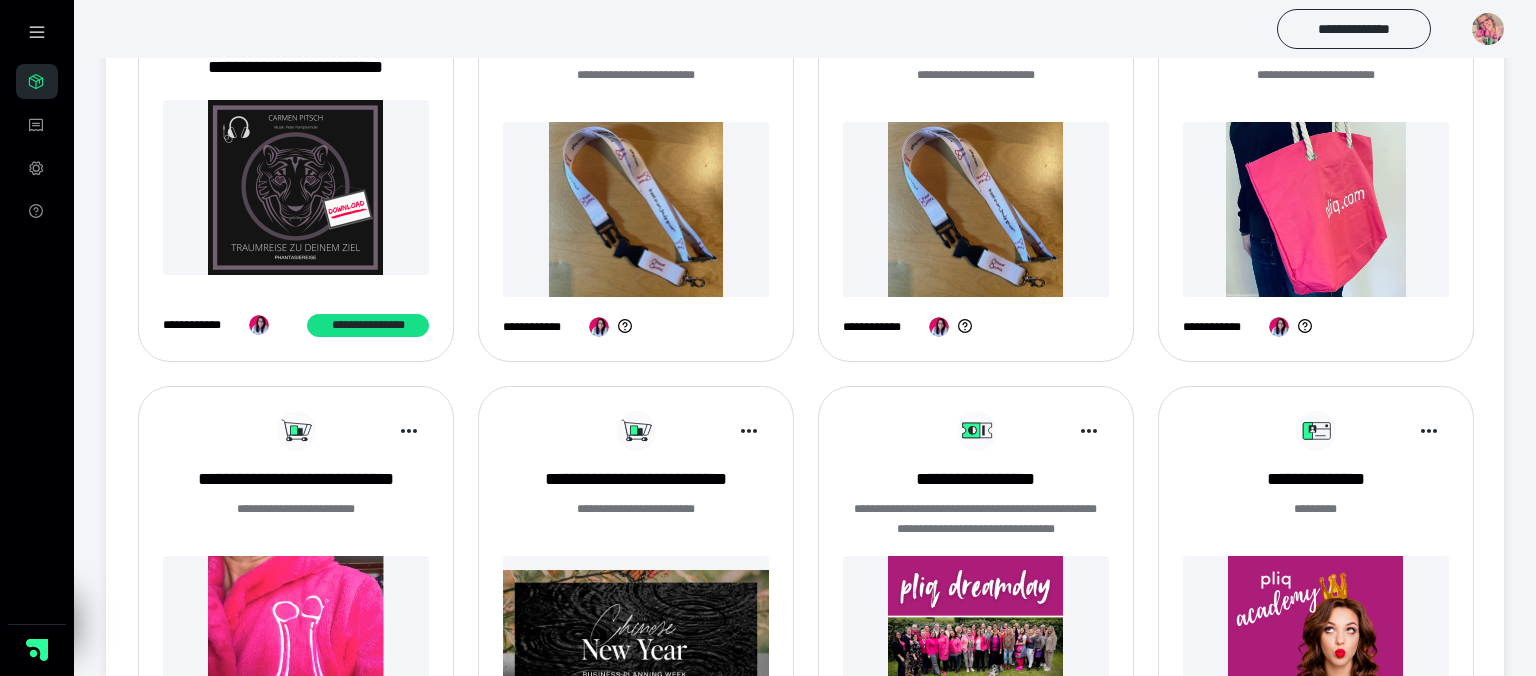 scroll, scrollTop: 0, scrollLeft: 0, axis: both 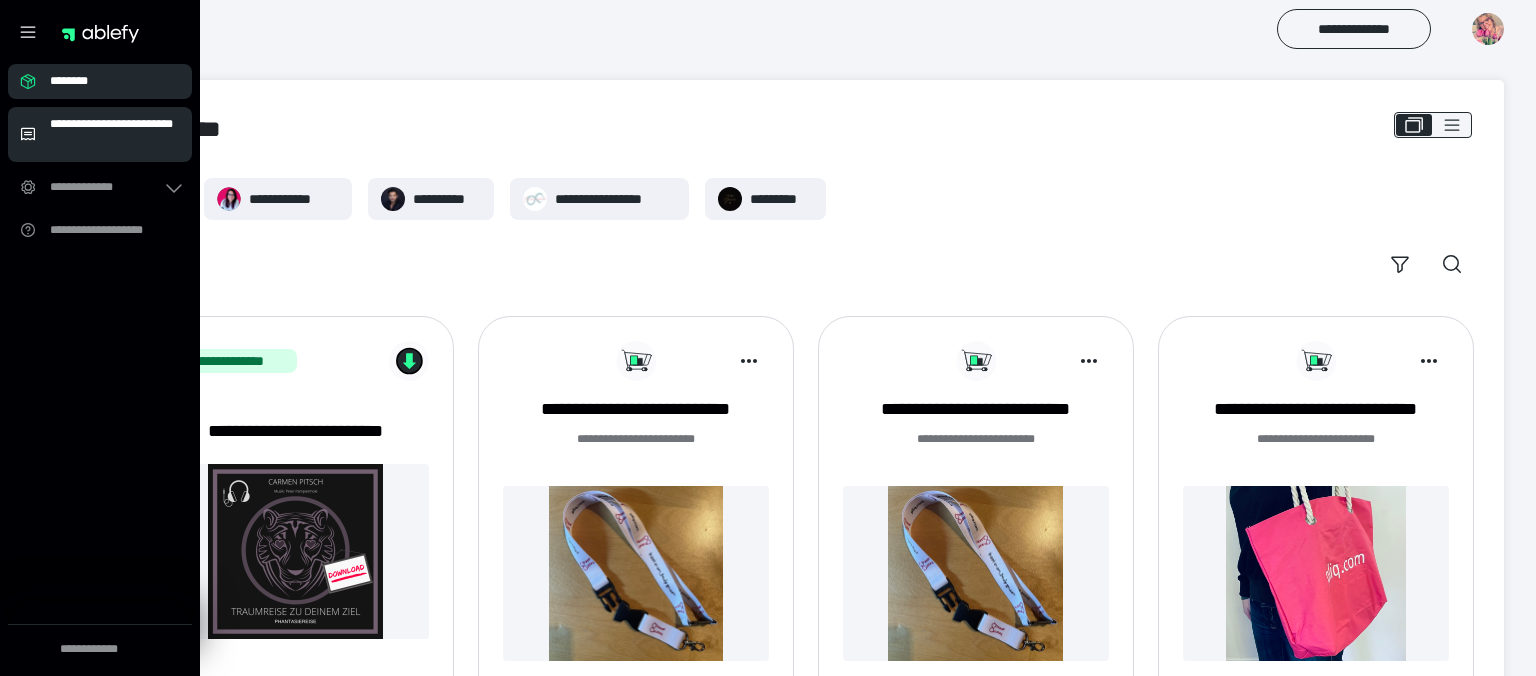 click on "**********" at bounding box center [115, 134] 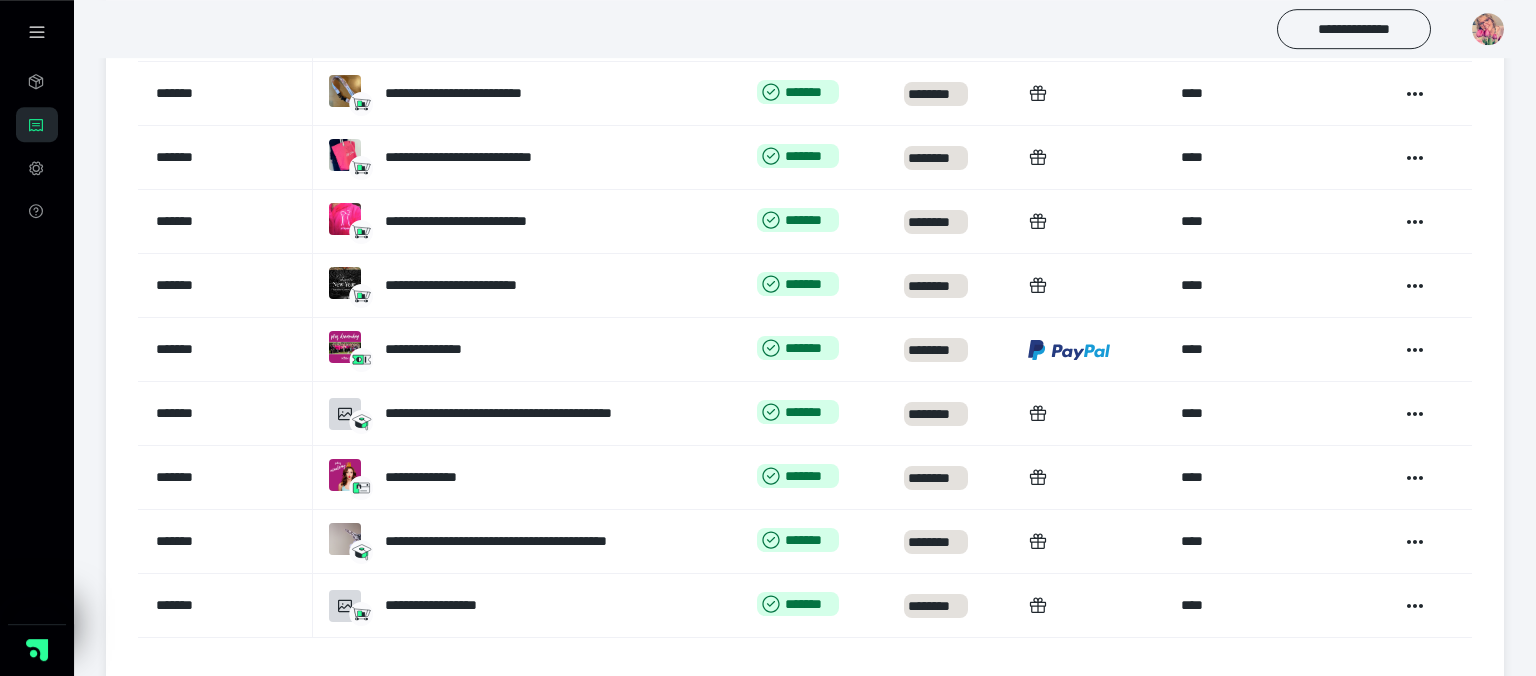 scroll, scrollTop: 368, scrollLeft: 0, axis: vertical 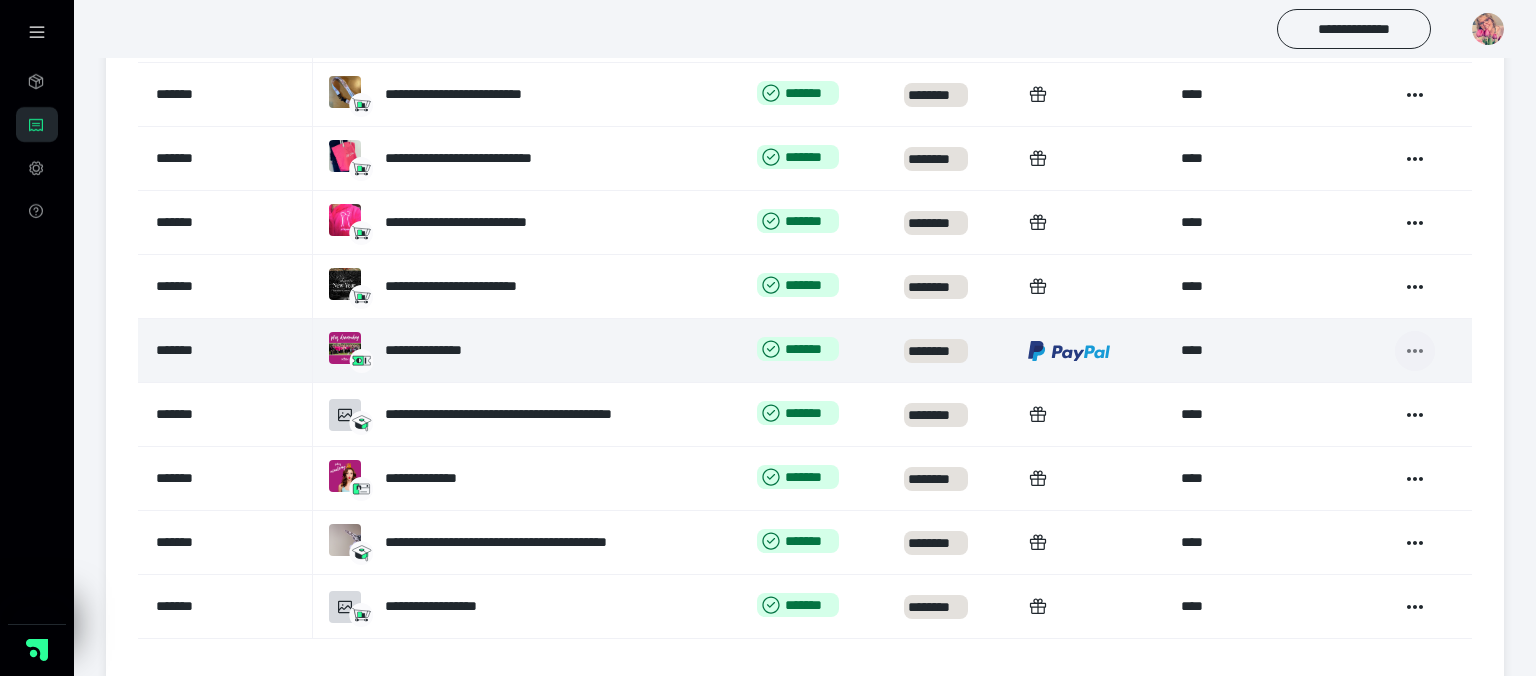 click 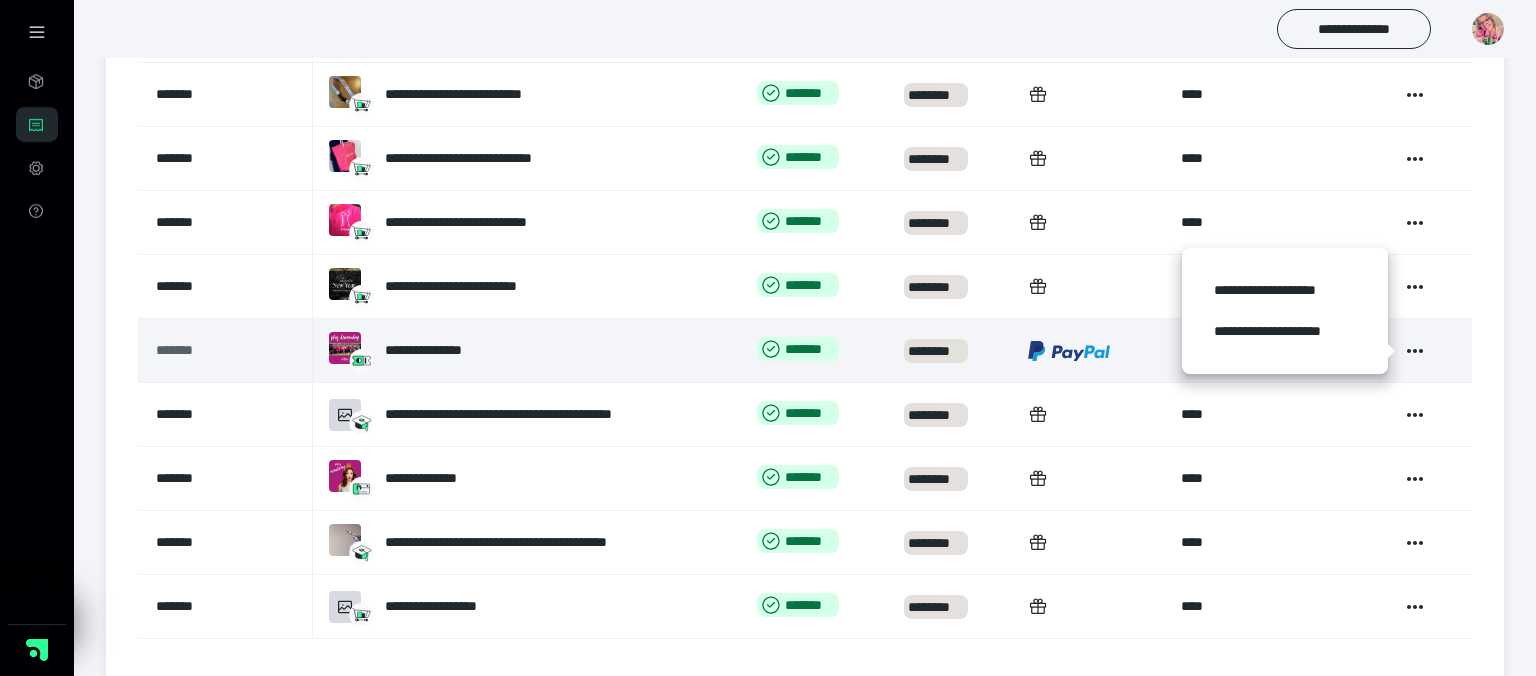 click on "*******" at bounding box center [207, 350] 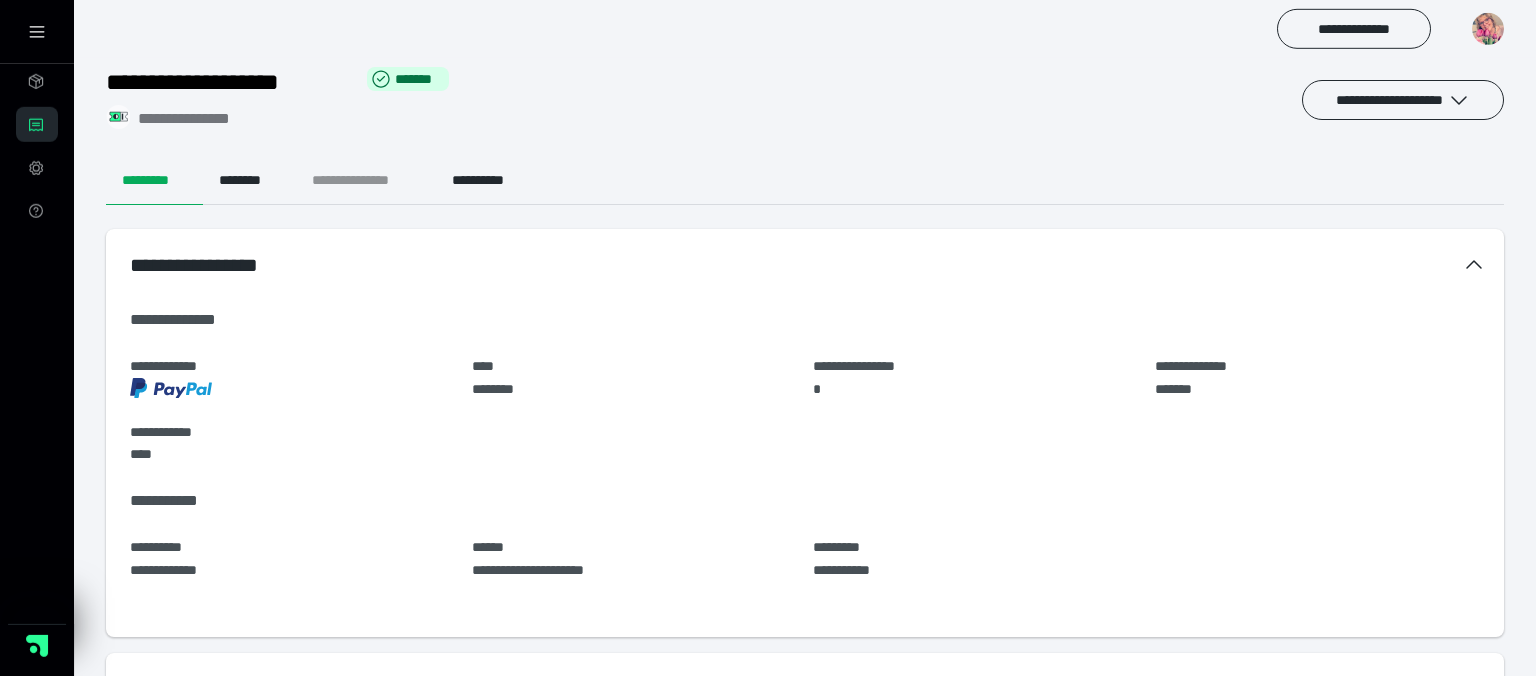 scroll, scrollTop: 0, scrollLeft: 0, axis: both 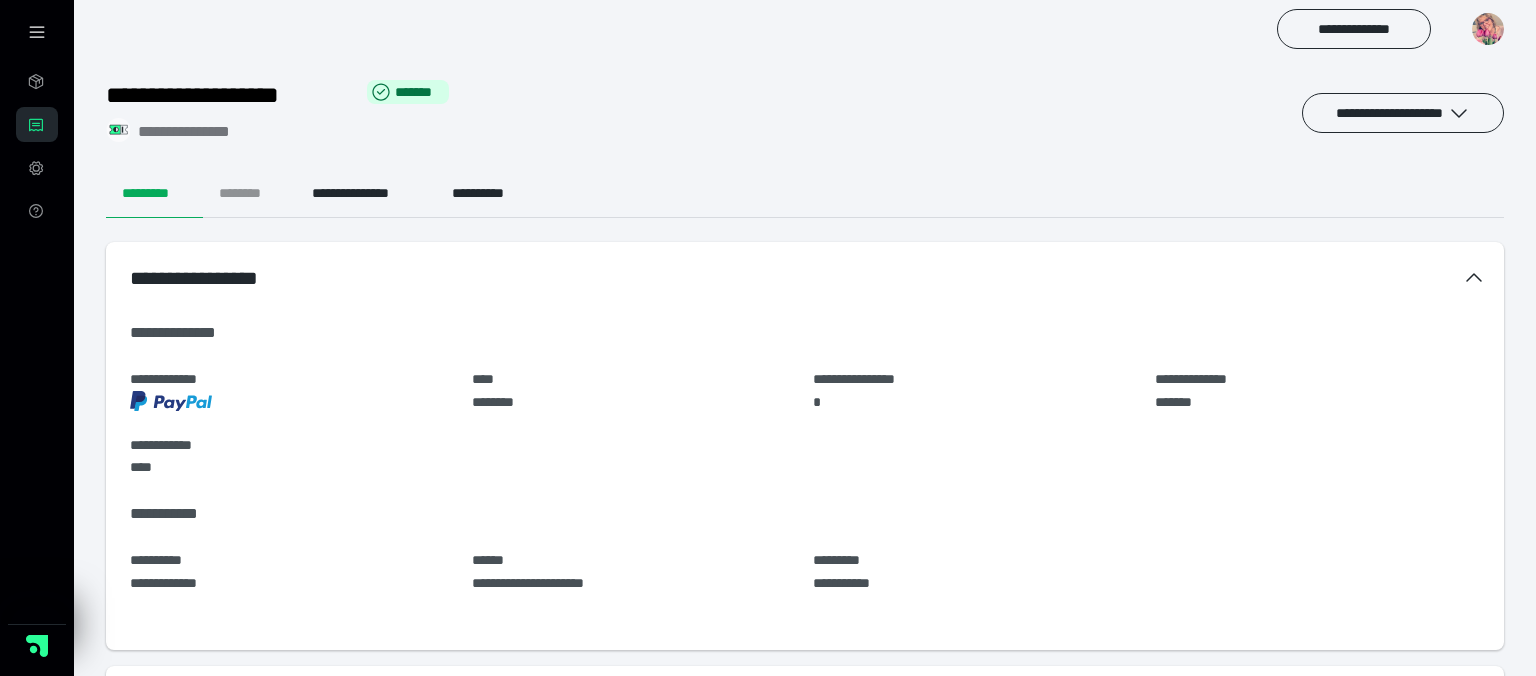 click on "********" at bounding box center (249, 194) 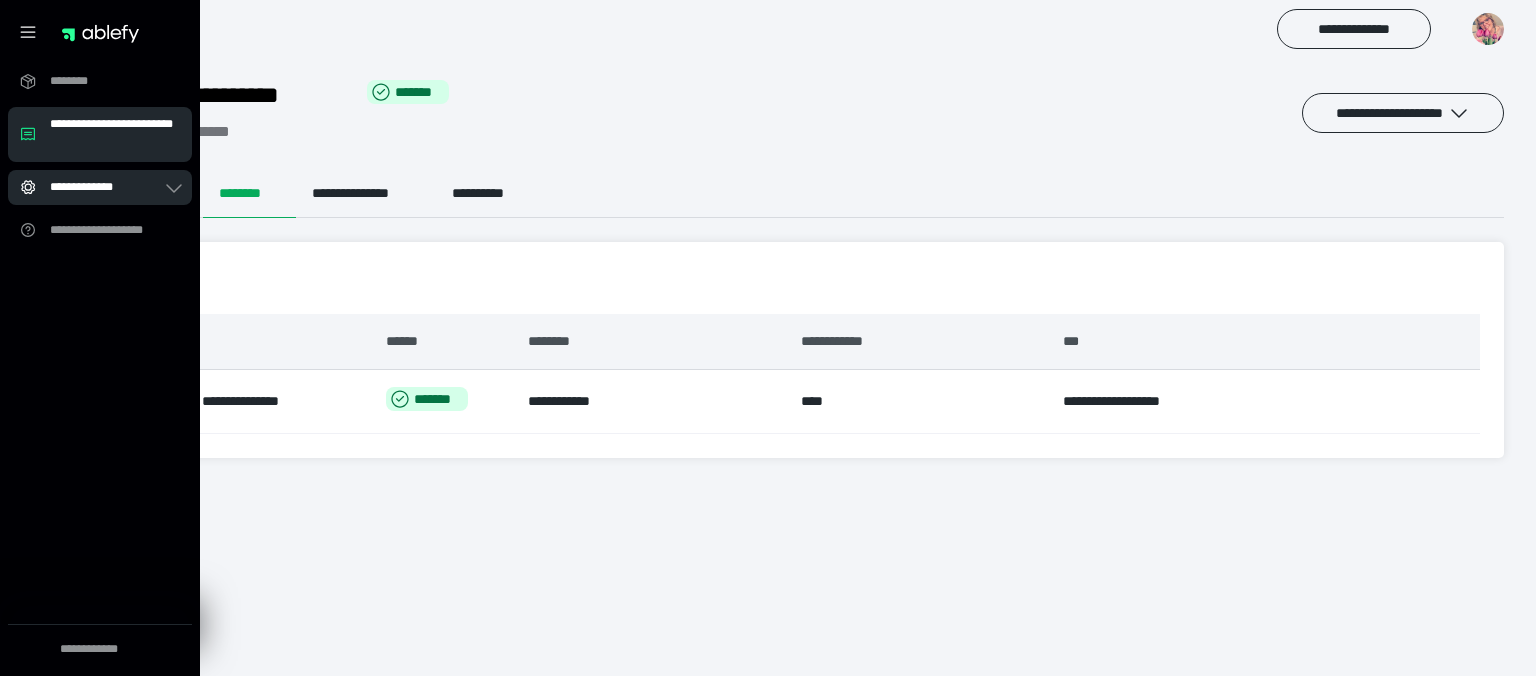 click on "**********" at bounding box center (106, 187) 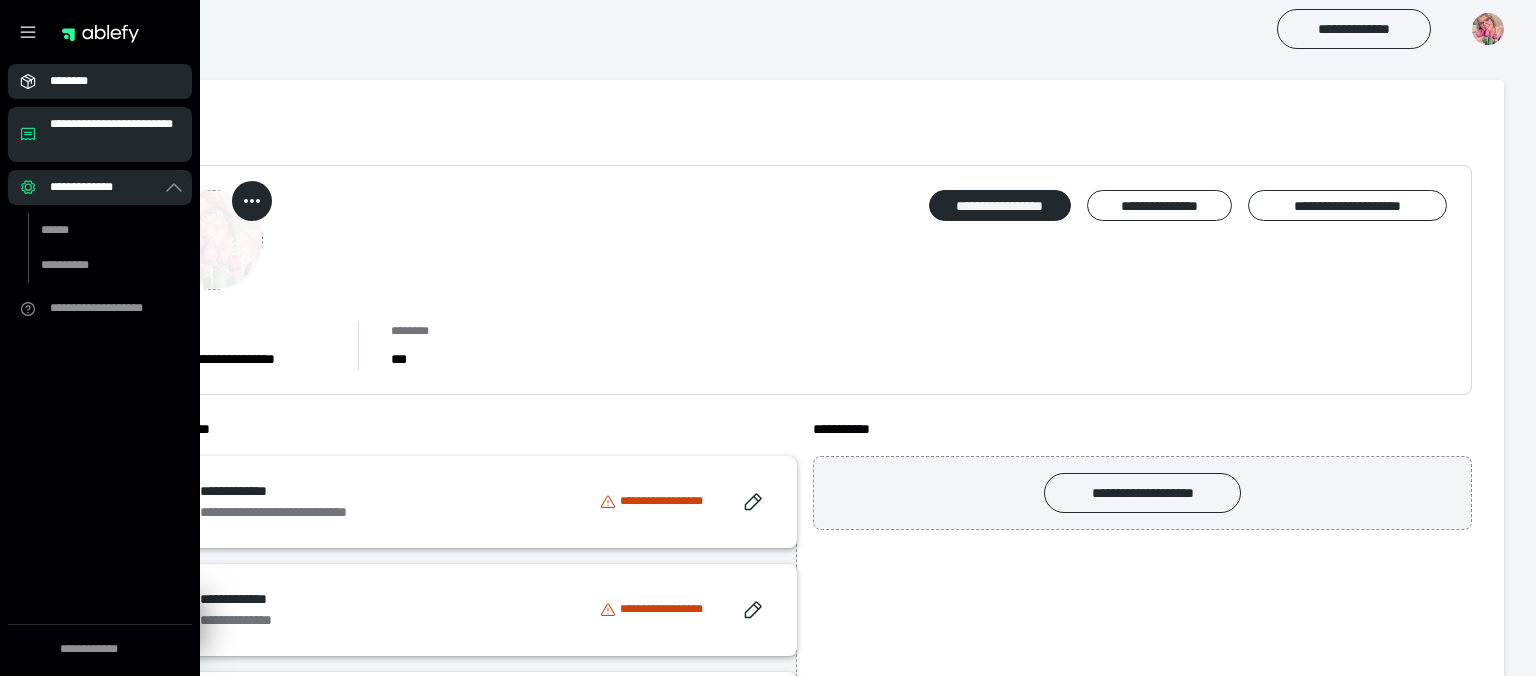 click on "********" at bounding box center [106, 81] 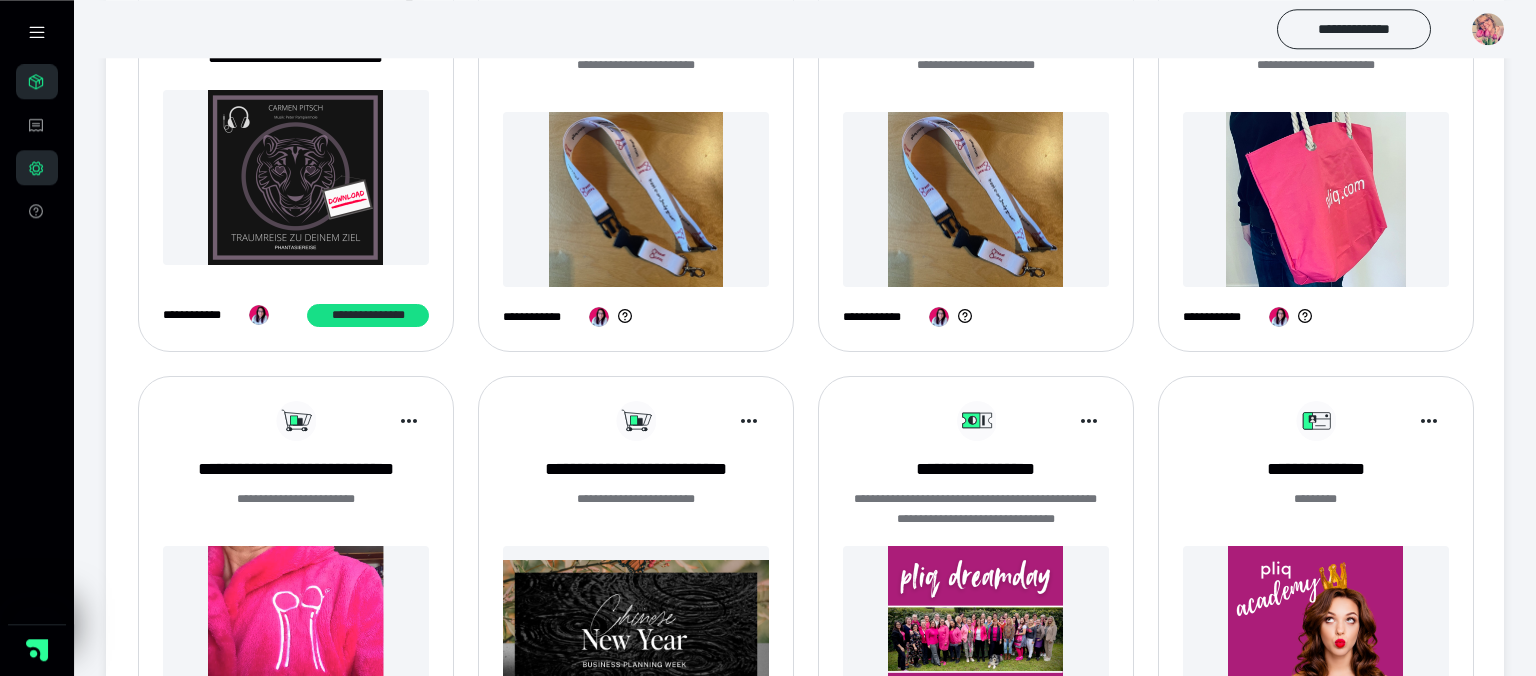 scroll, scrollTop: 258, scrollLeft: 0, axis: vertical 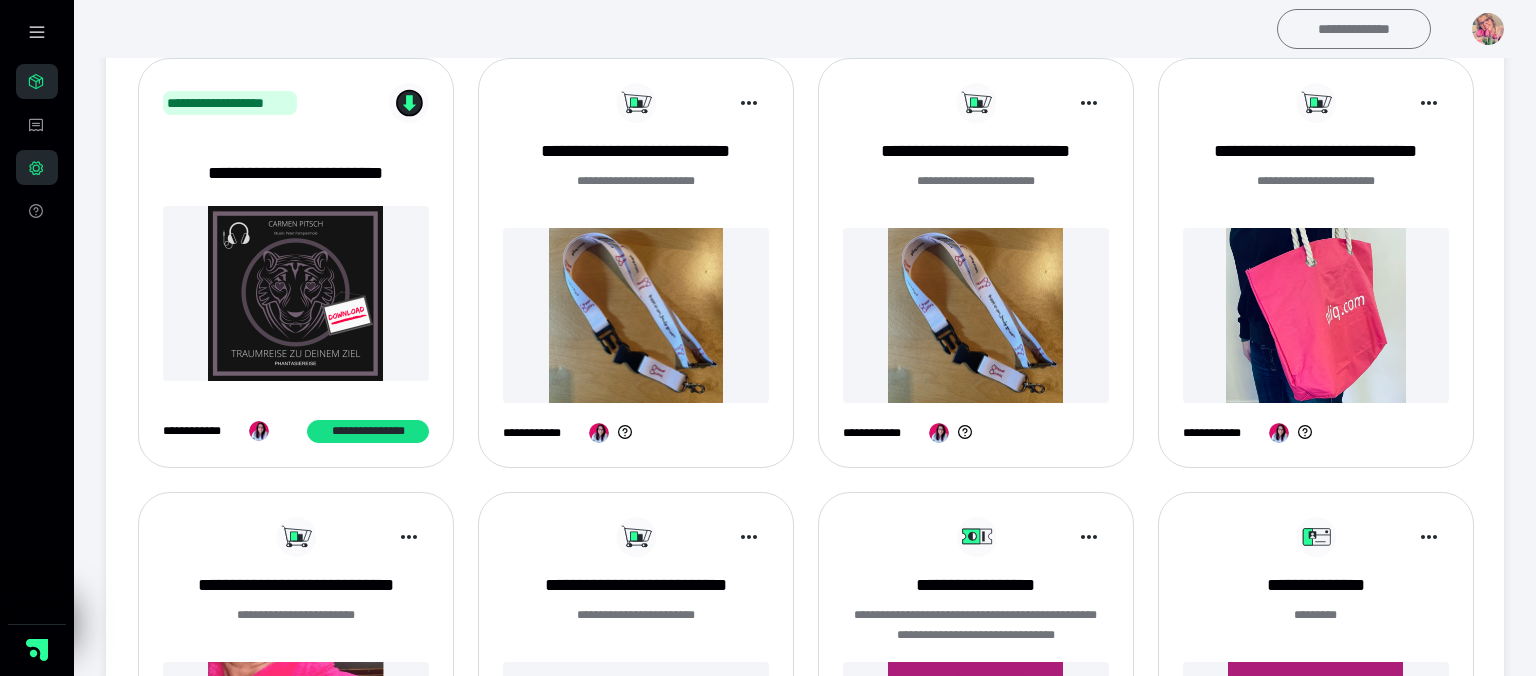 click on "**********" at bounding box center (1354, 29) 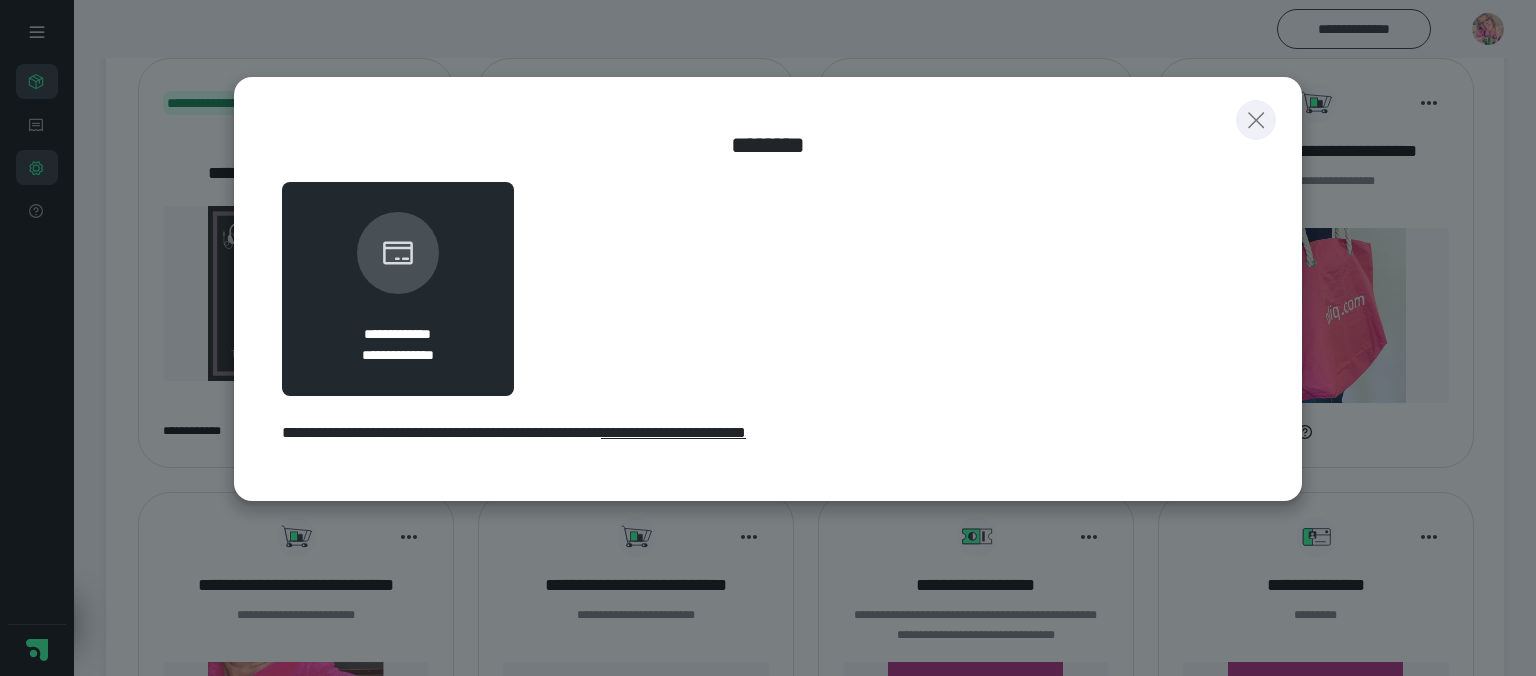 click 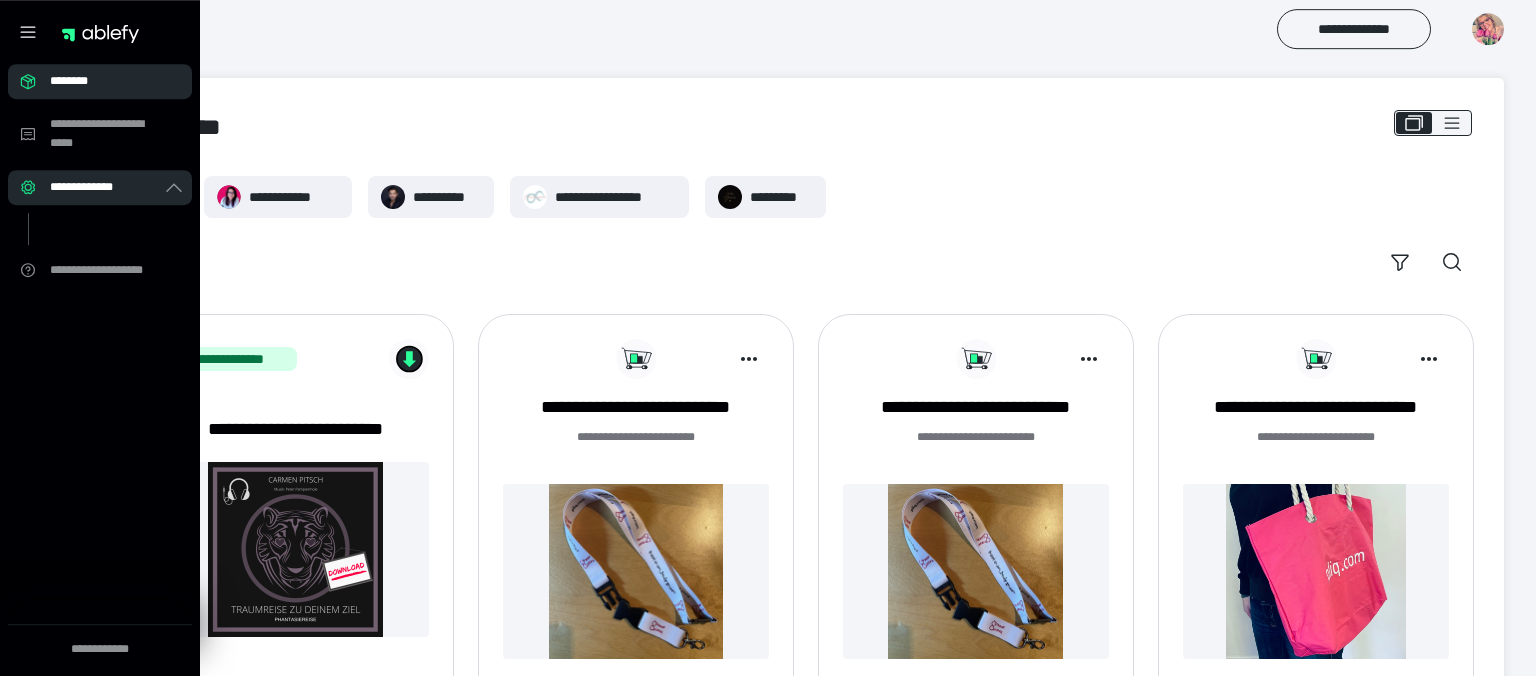 scroll, scrollTop: 0, scrollLeft: 0, axis: both 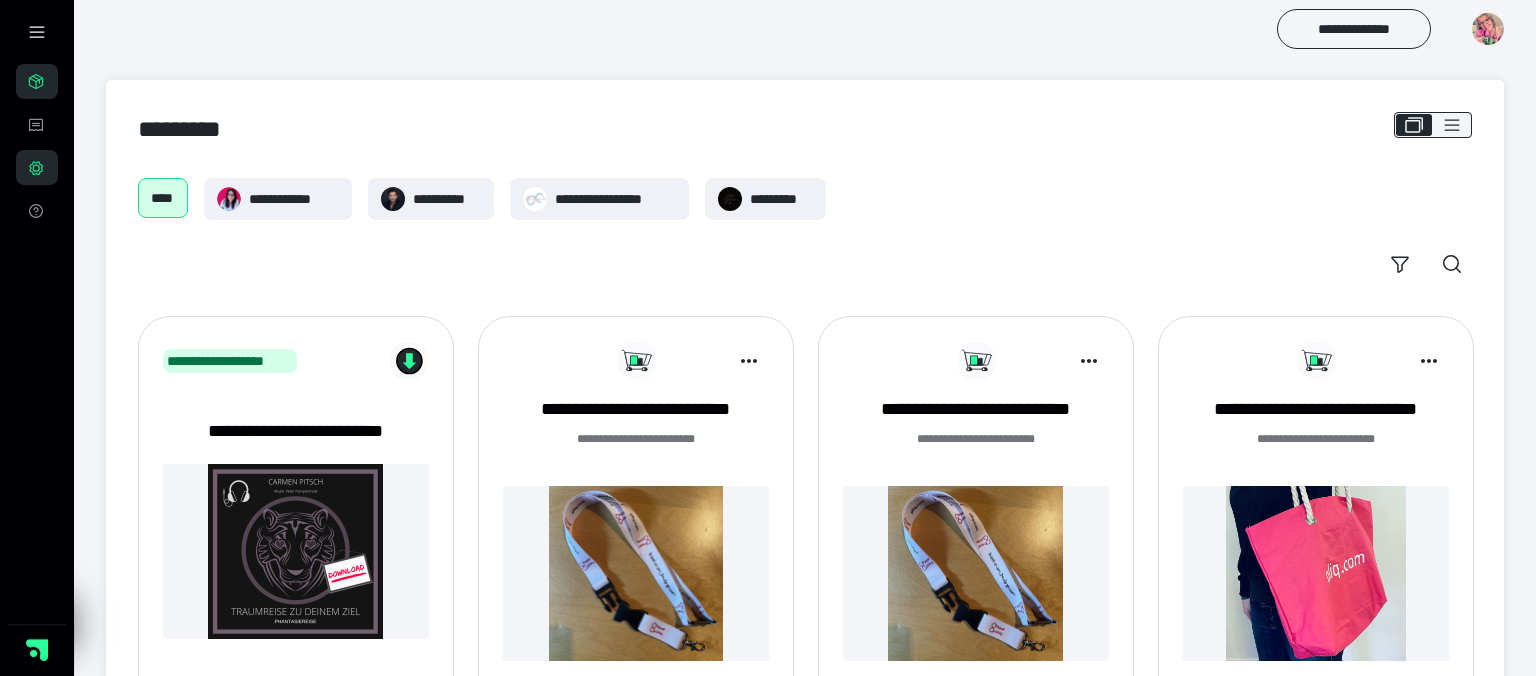 click 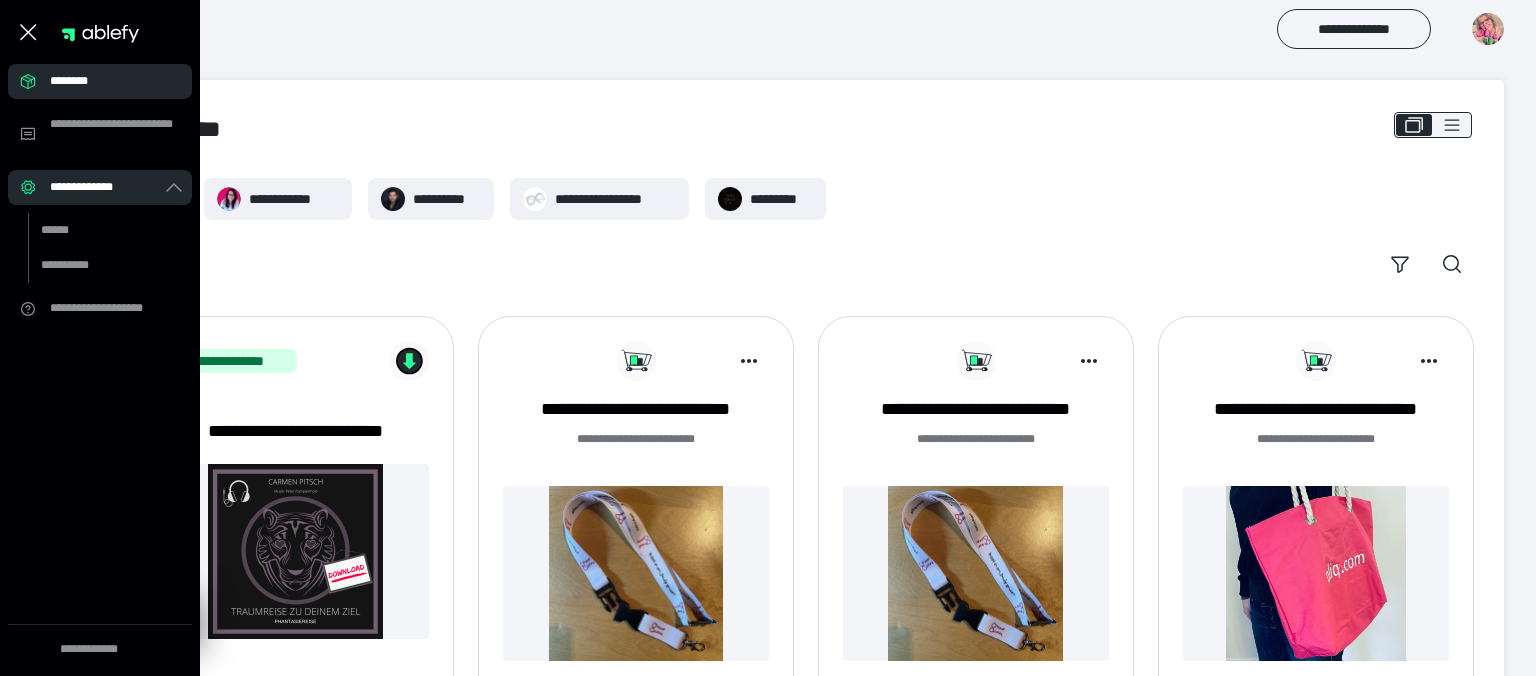 click 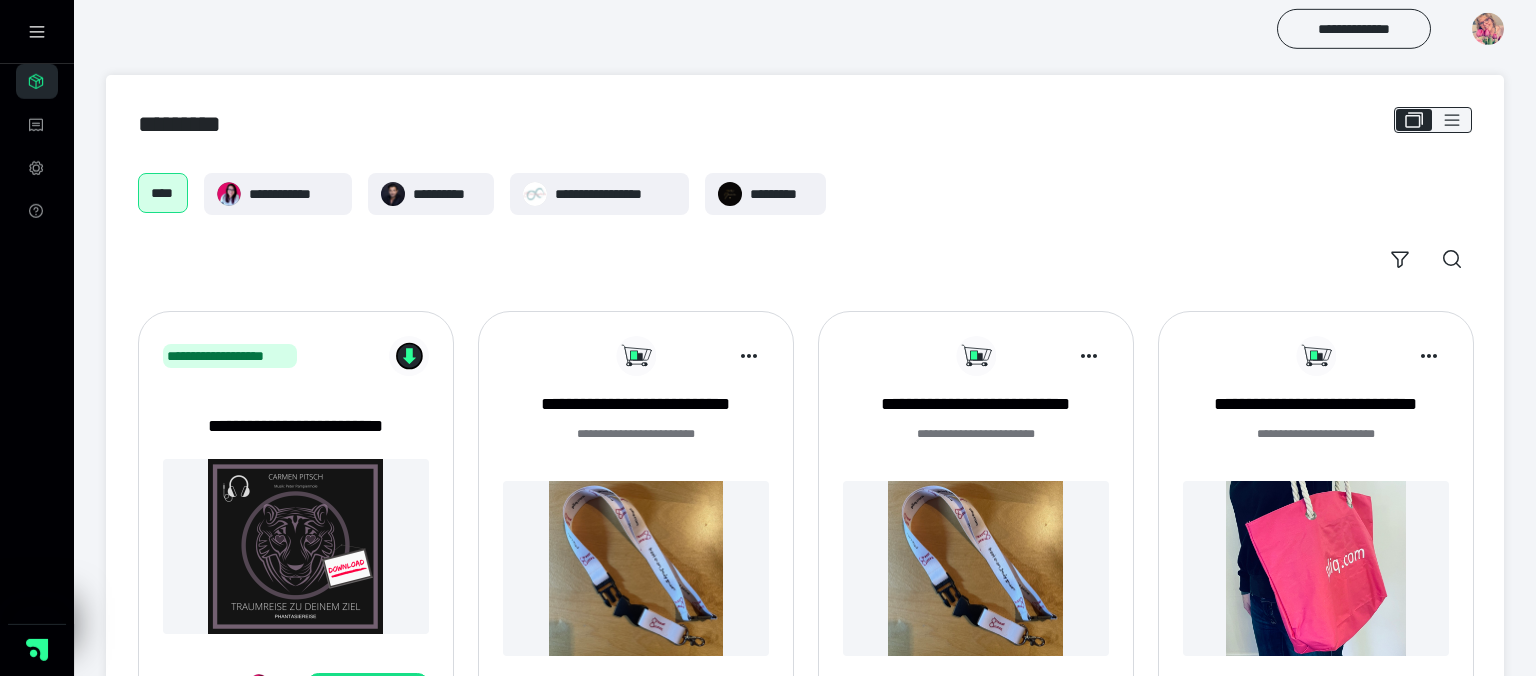scroll, scrollTop: 0, scrollLeft: 0, axis: both 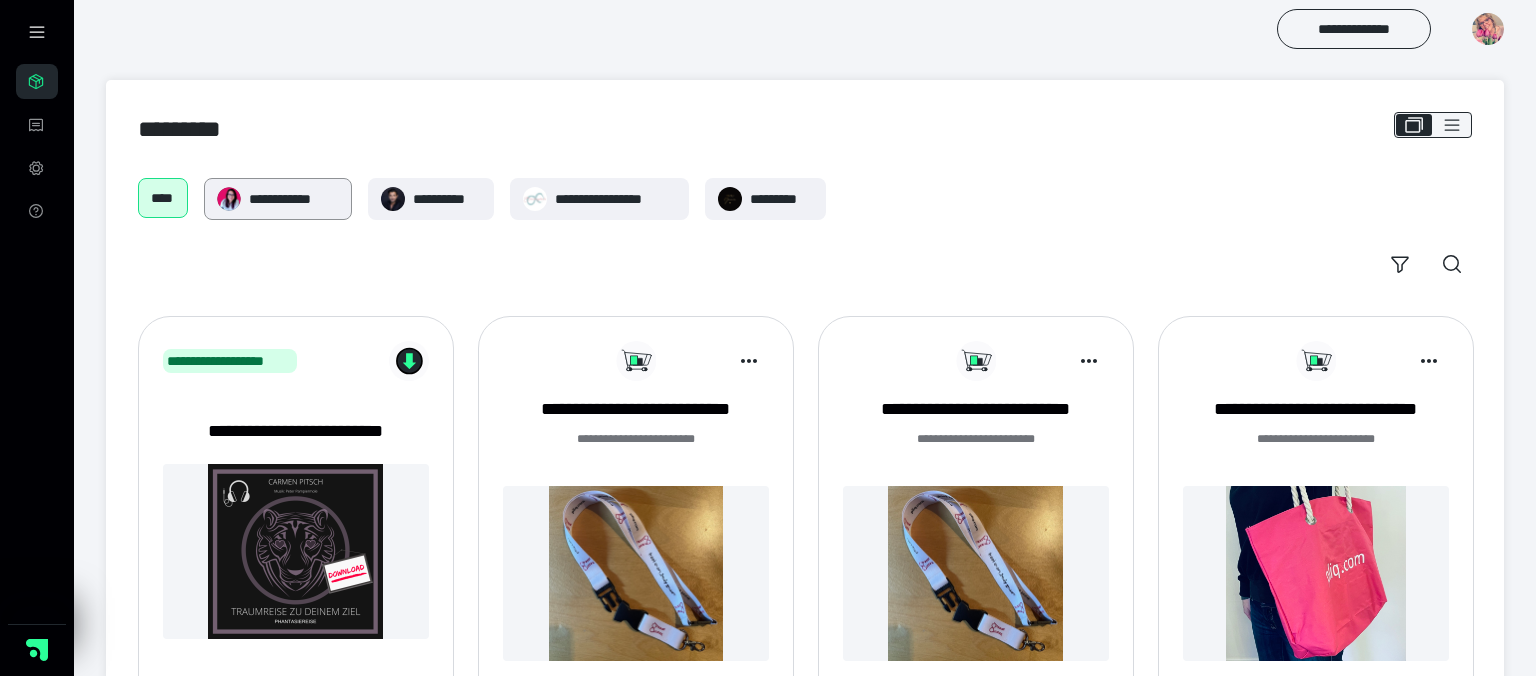 click on "**********" at bounding box center (294, 199) 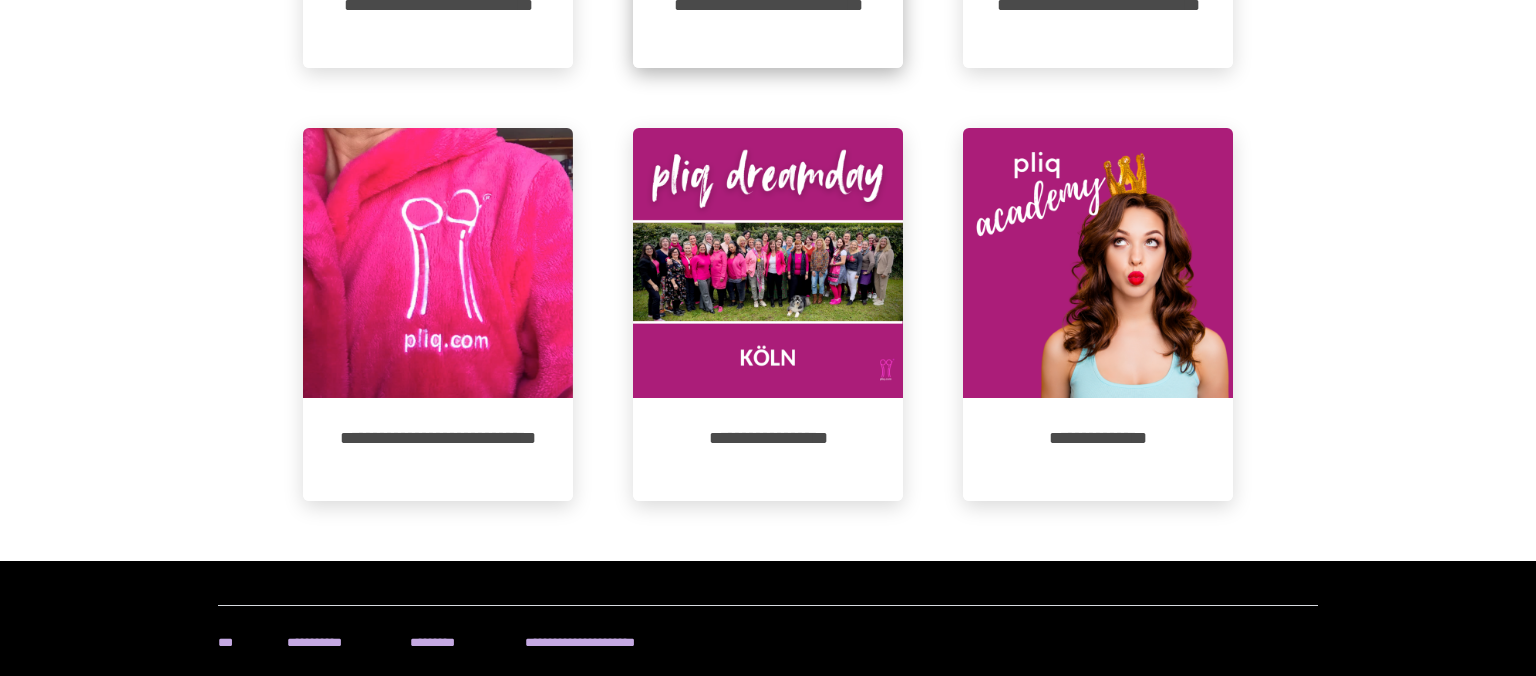 scroll, scrollTop: 0, scrollLeft: 0, axis: both 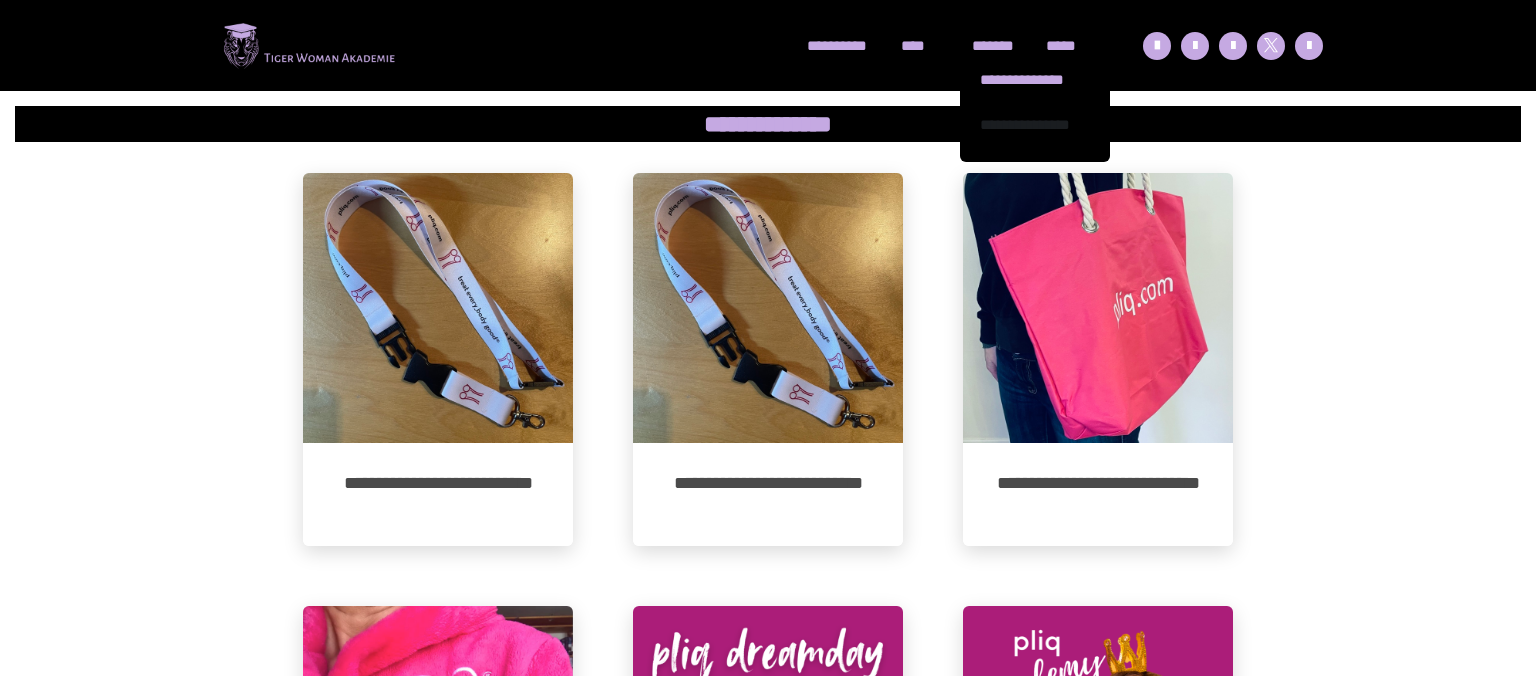 click on "**********" at bounding box center [1035, 132] 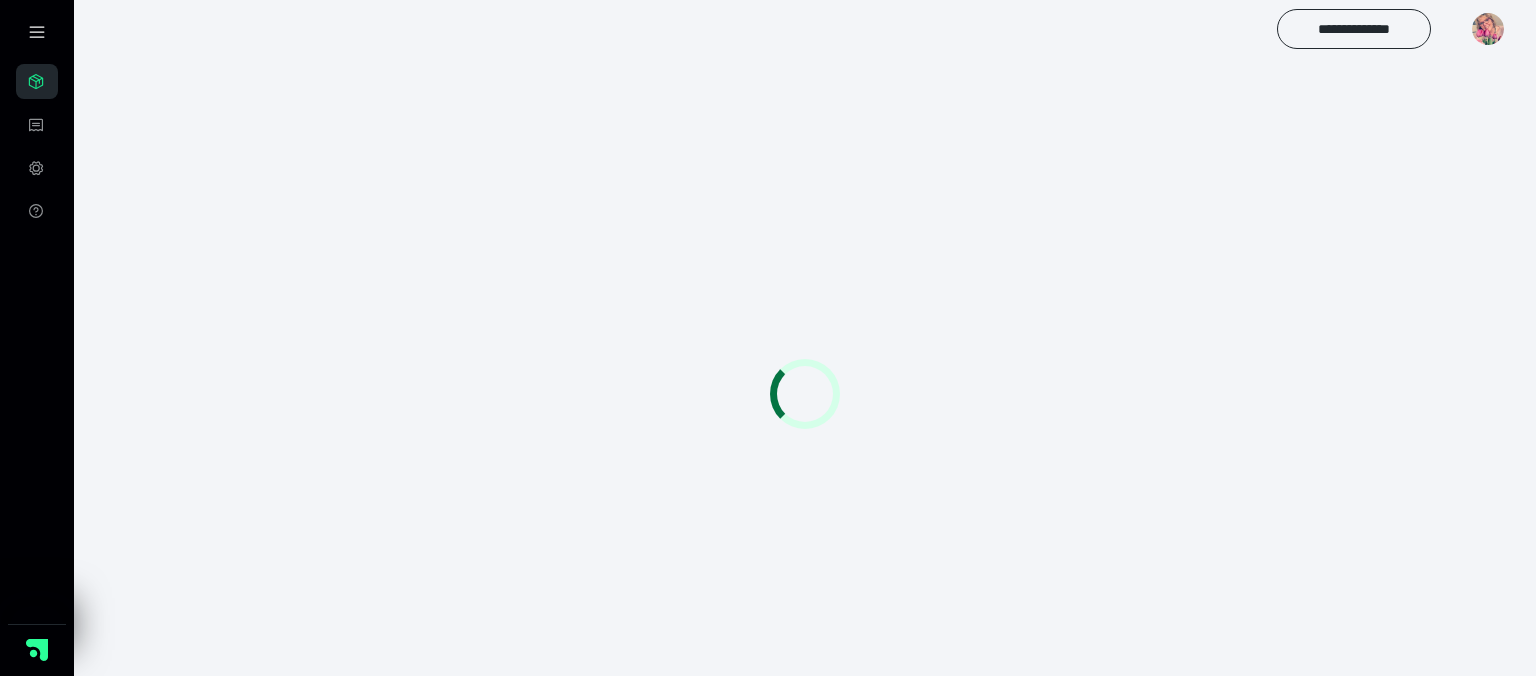 scroll, scrollTop: 0, scrollLeft: 0, axis: both 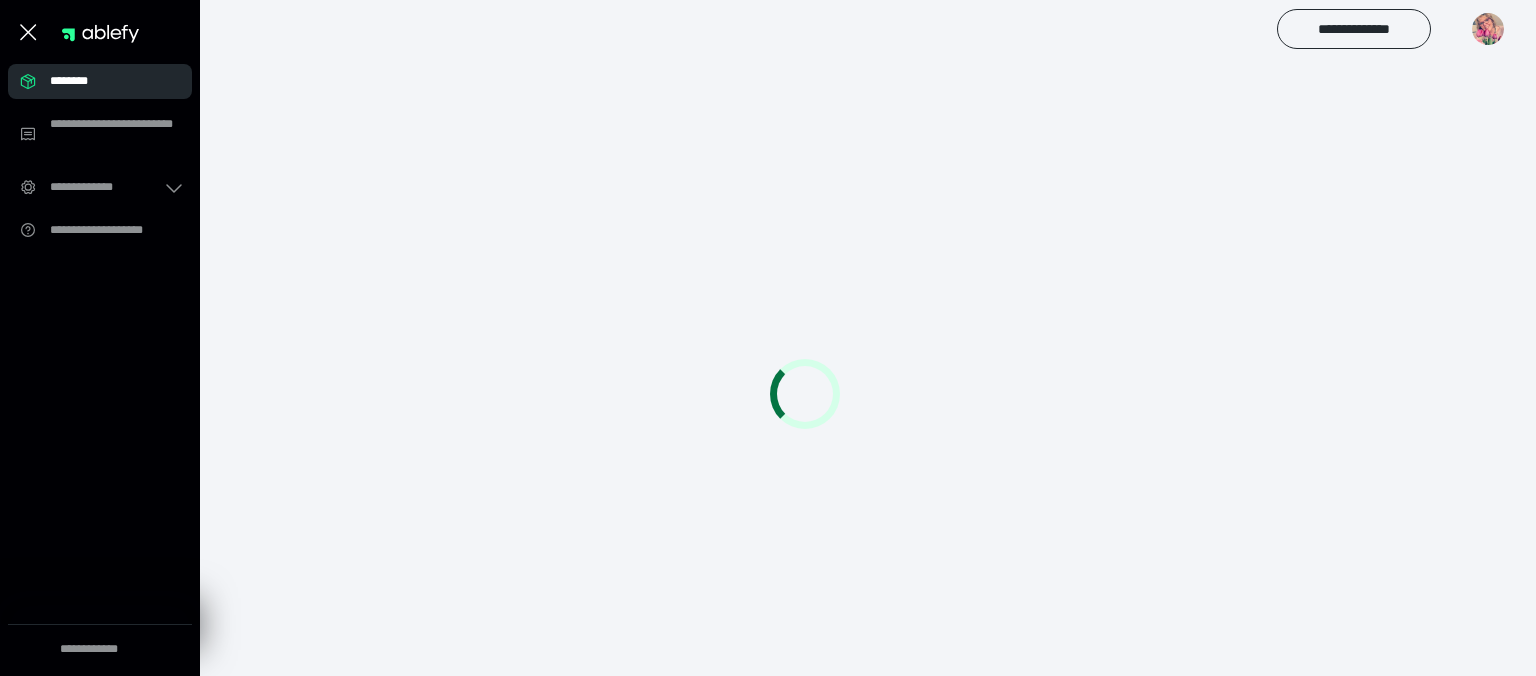 click 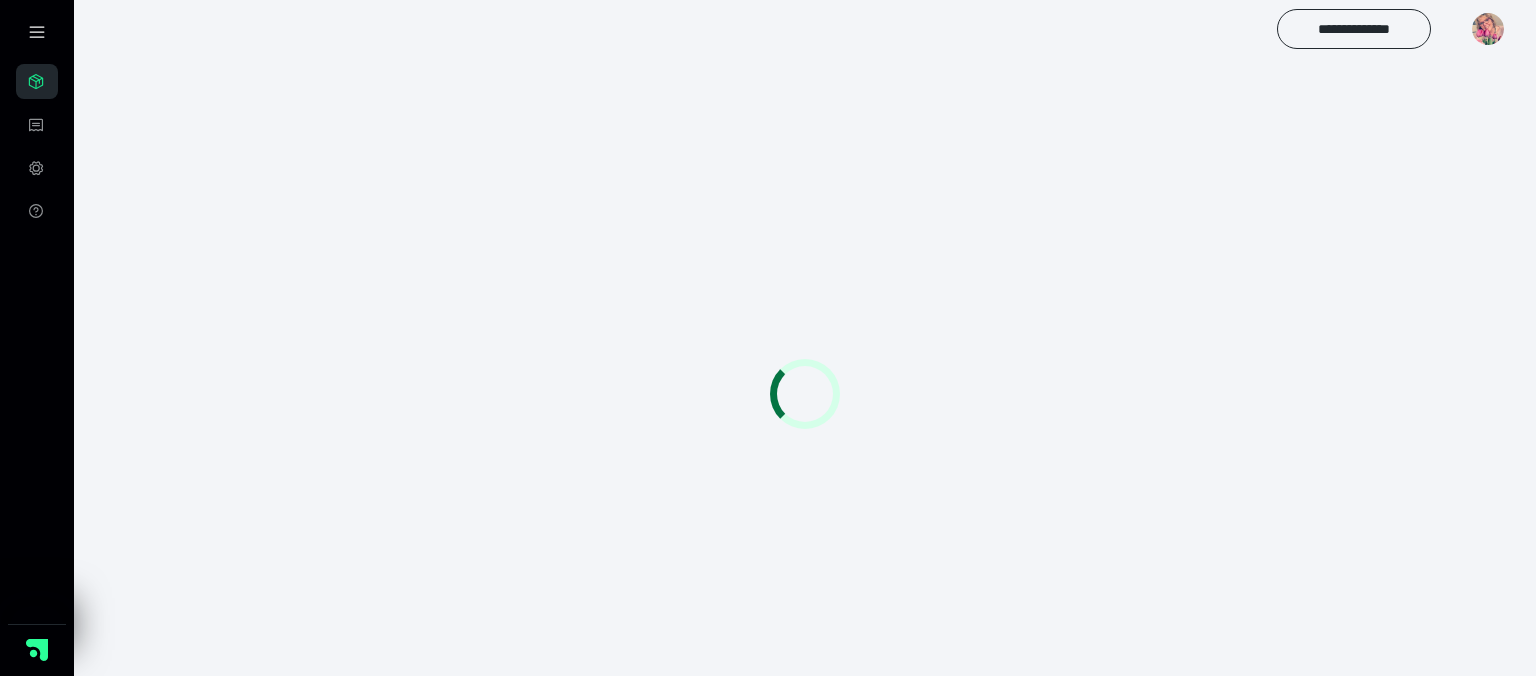 click 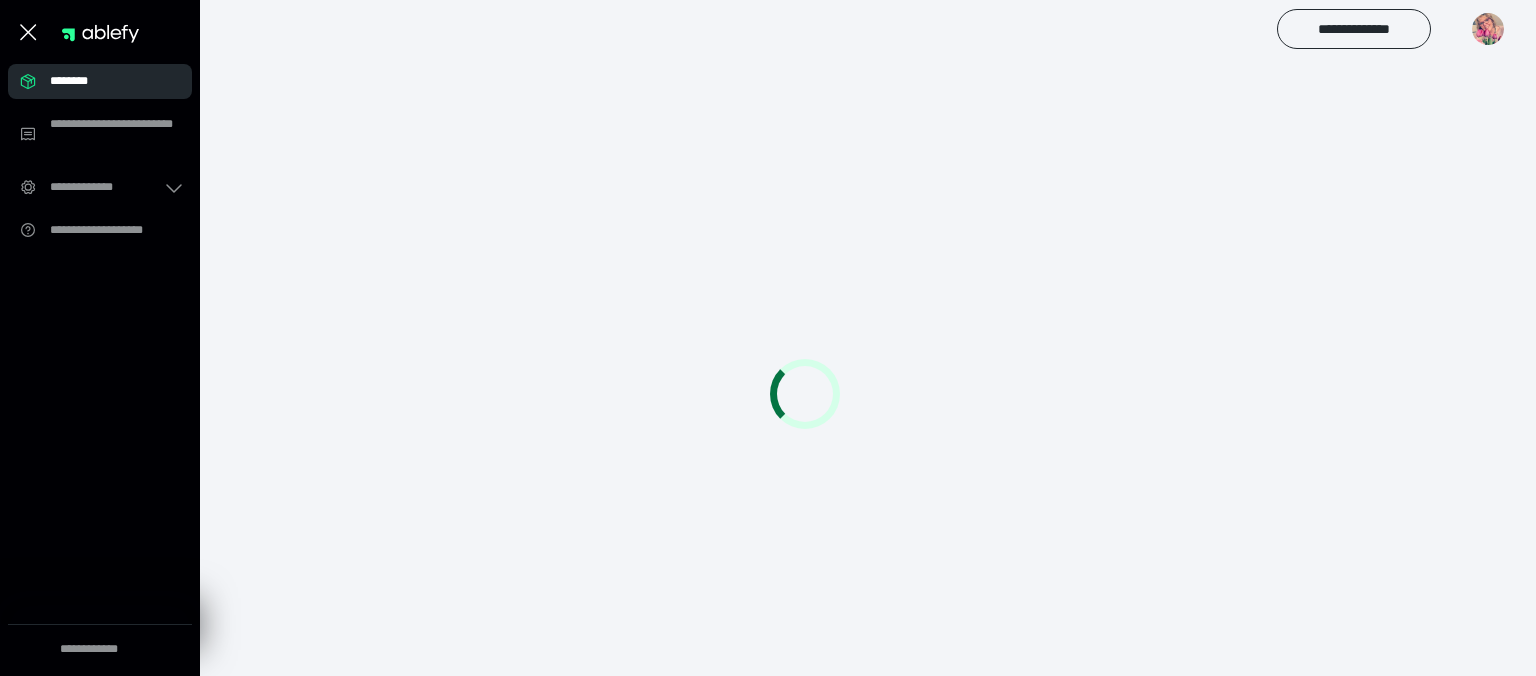 click on "********" at bounding box center [100, 81] 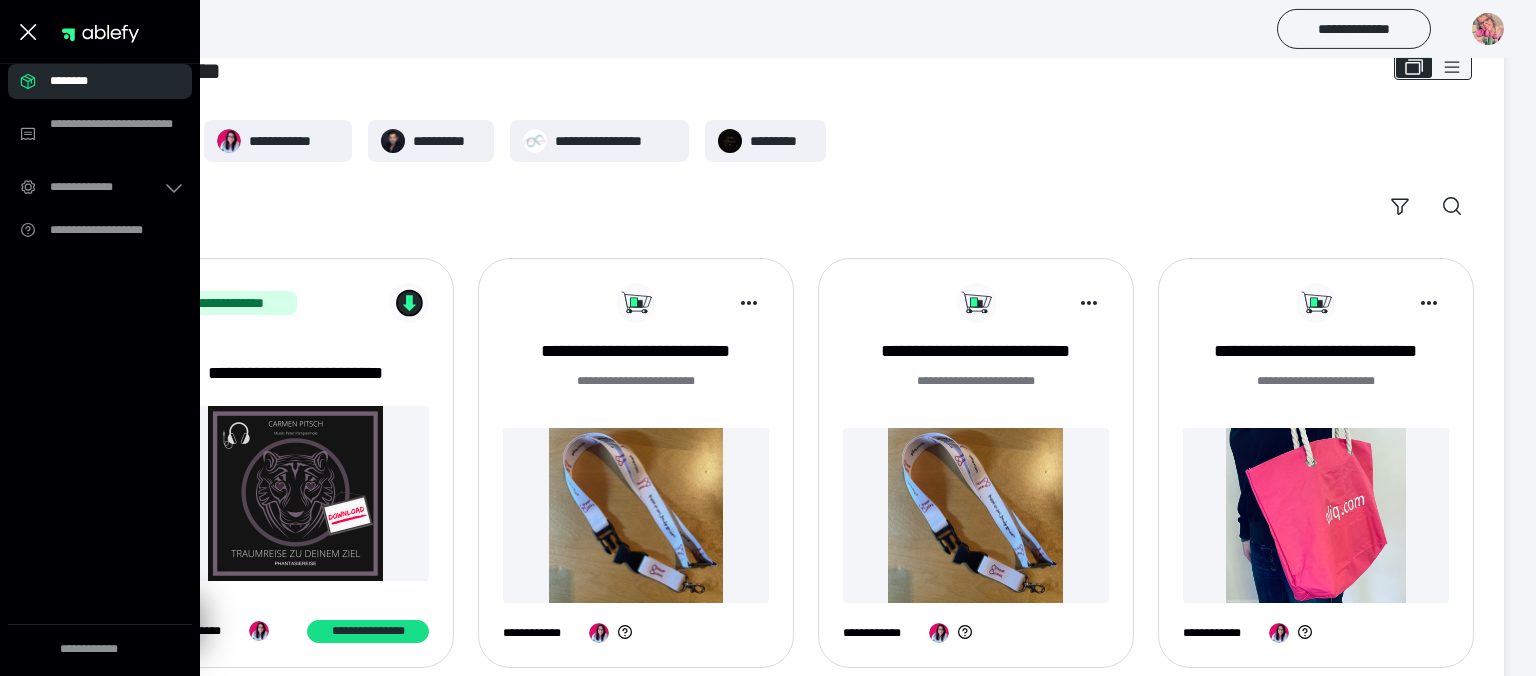scroll, scrollTop: 0, scrollLeft: 0, axis: both 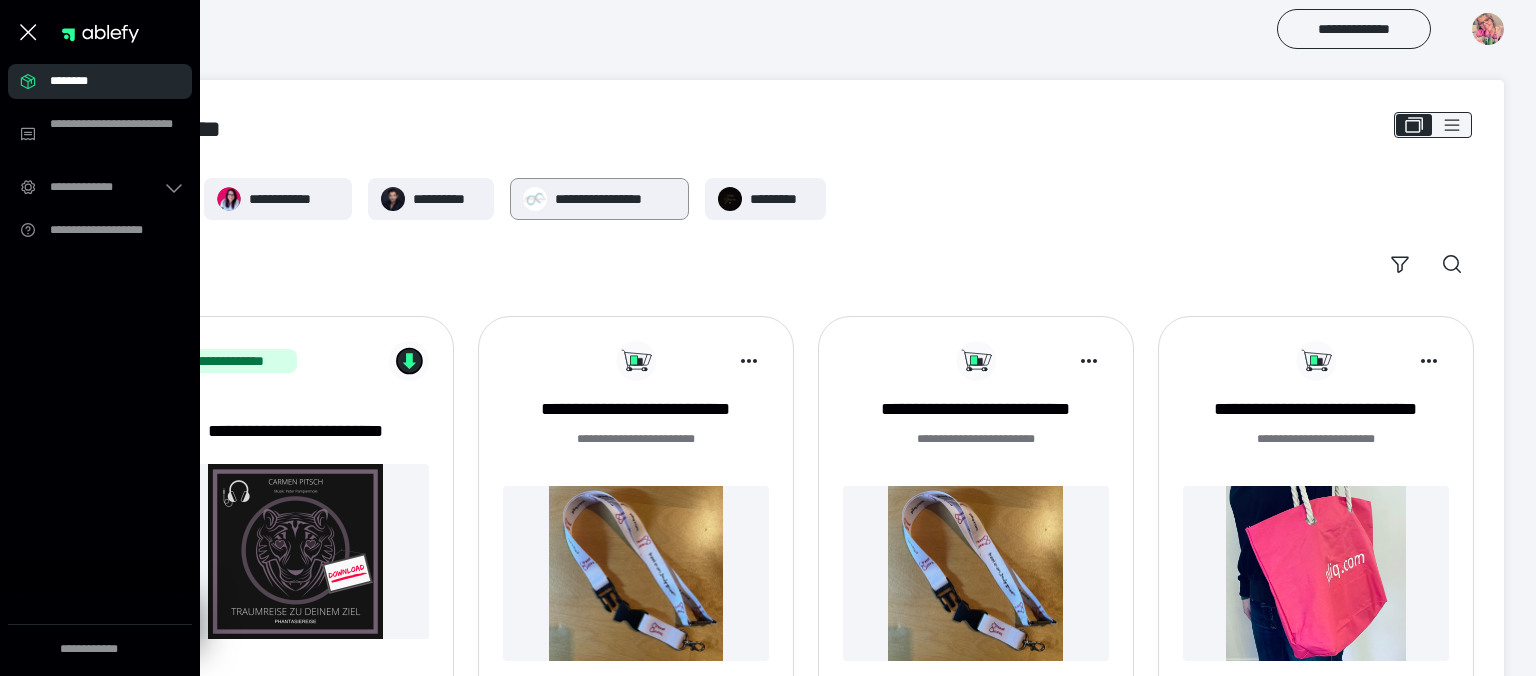 click on "**********" at bounding box center [616, 199] 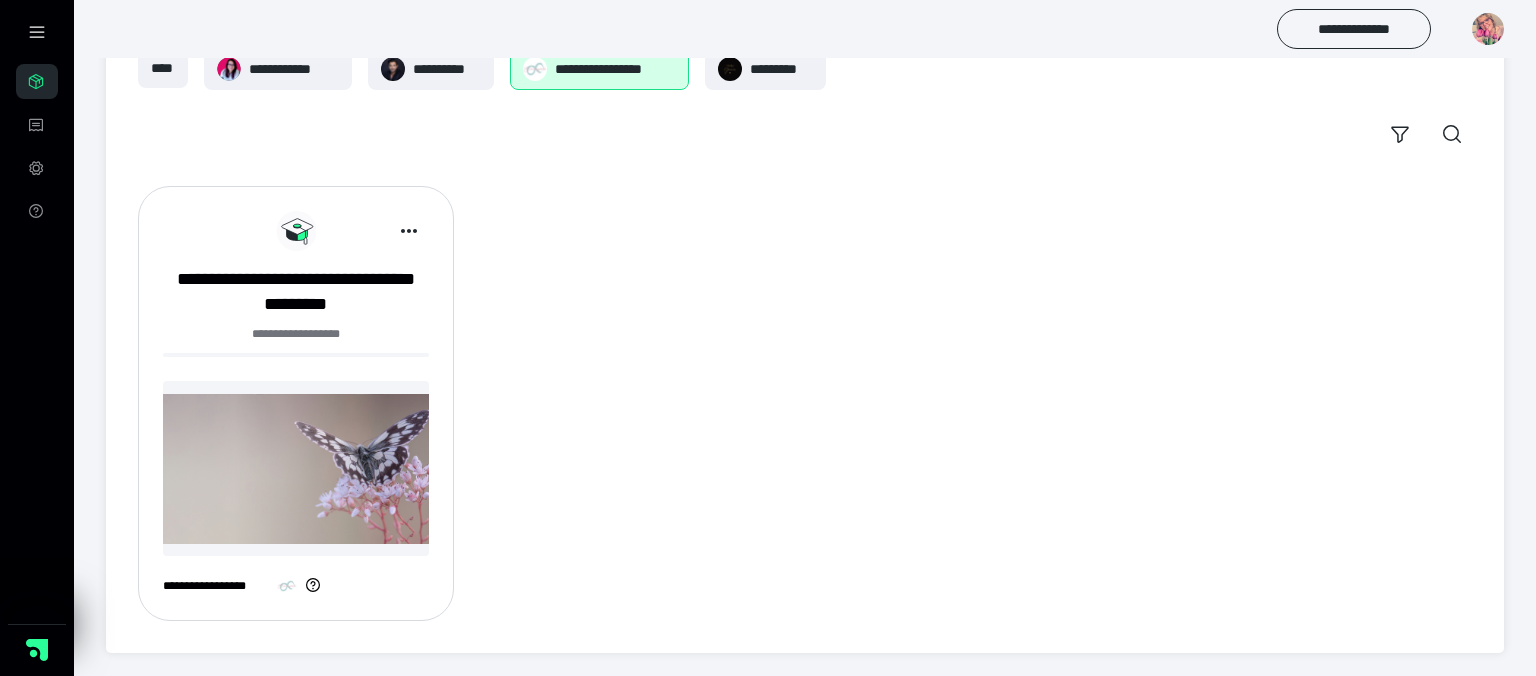 scroll, scrollTop: 0, scrollLeft: 0, axis: both 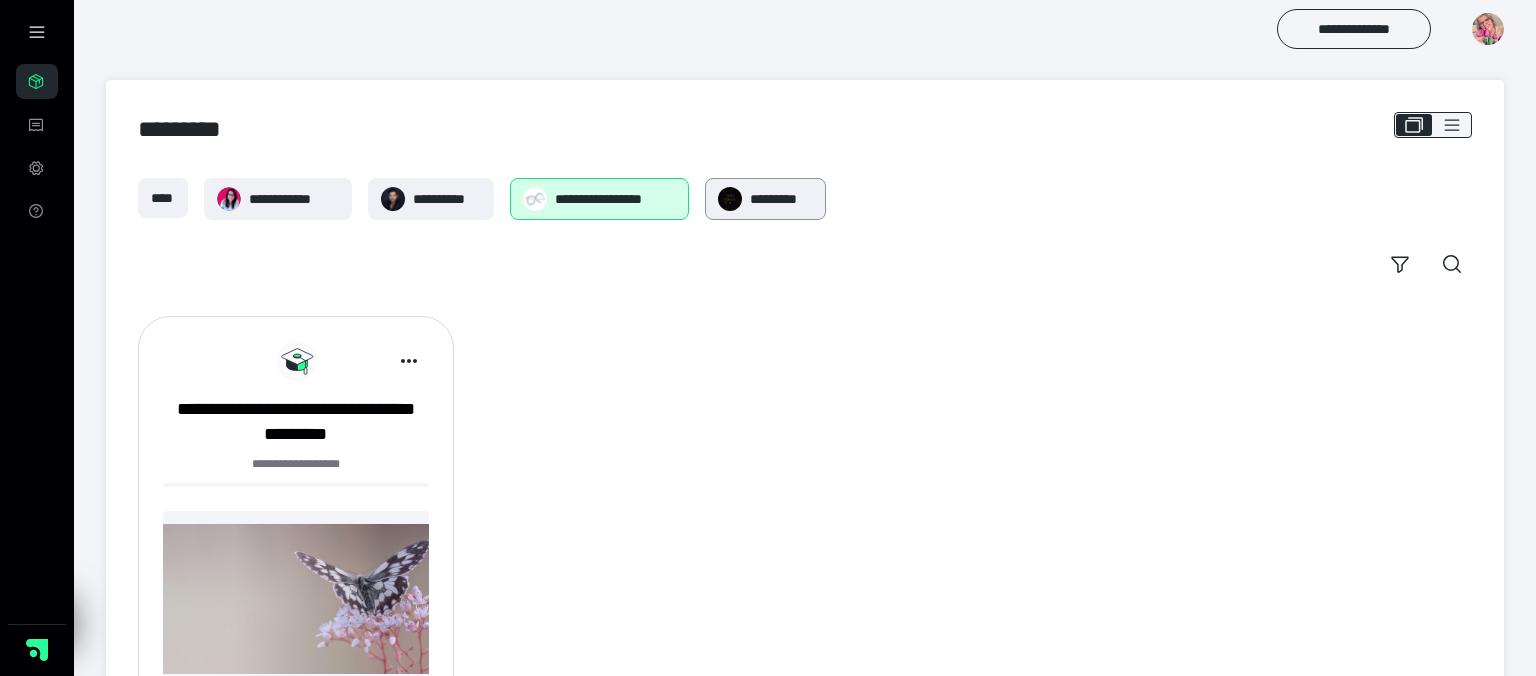 click on "*********" at bounding box center [781, 199] 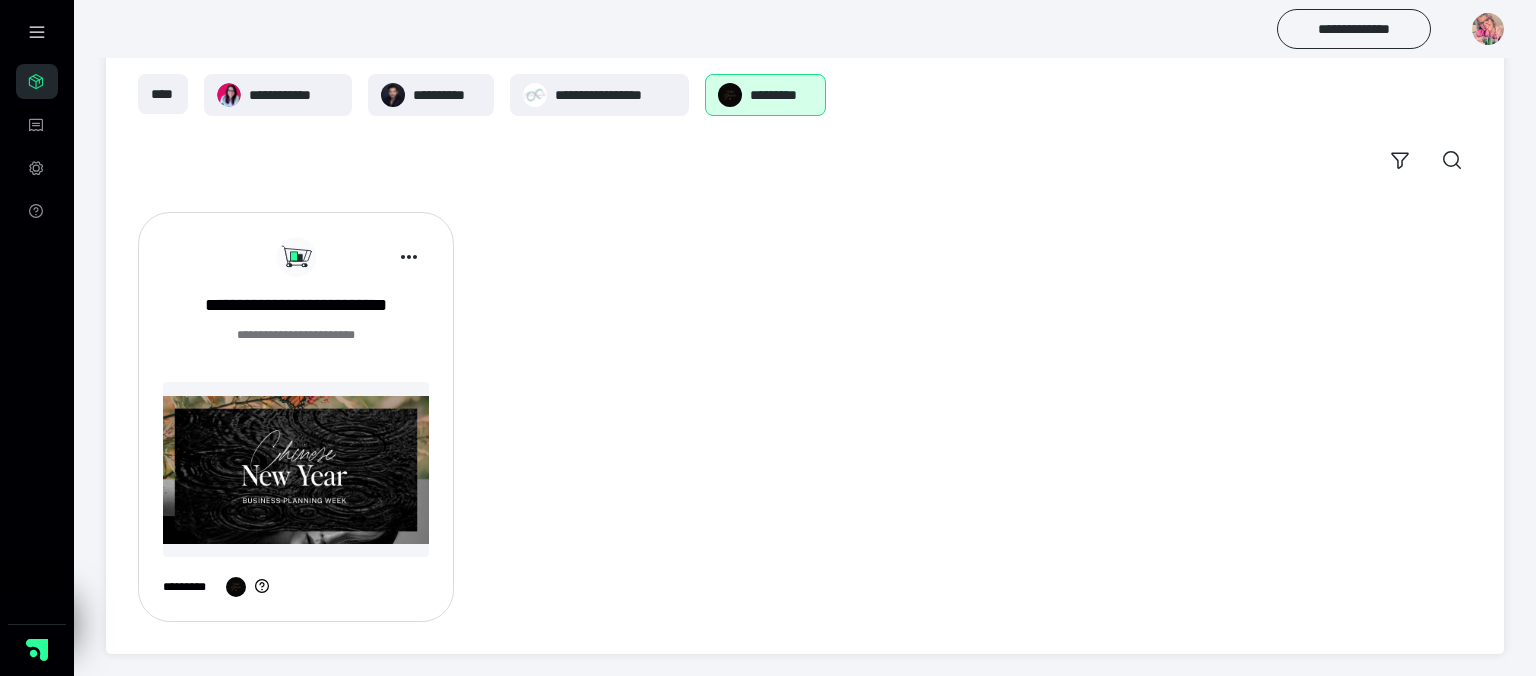 scroll, scrollTop: 0, scrollLeft: 0, axis: both 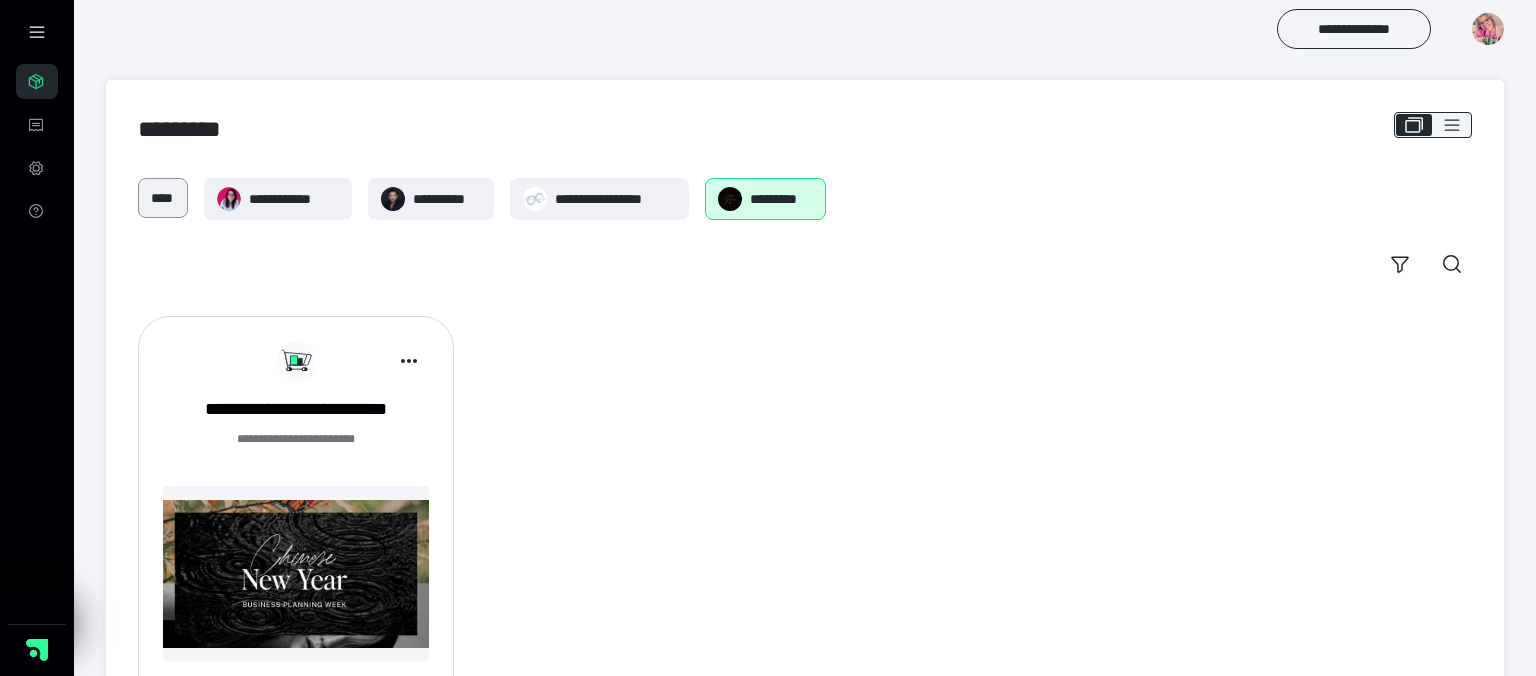 click on "****" at bounding box center [163, 198] 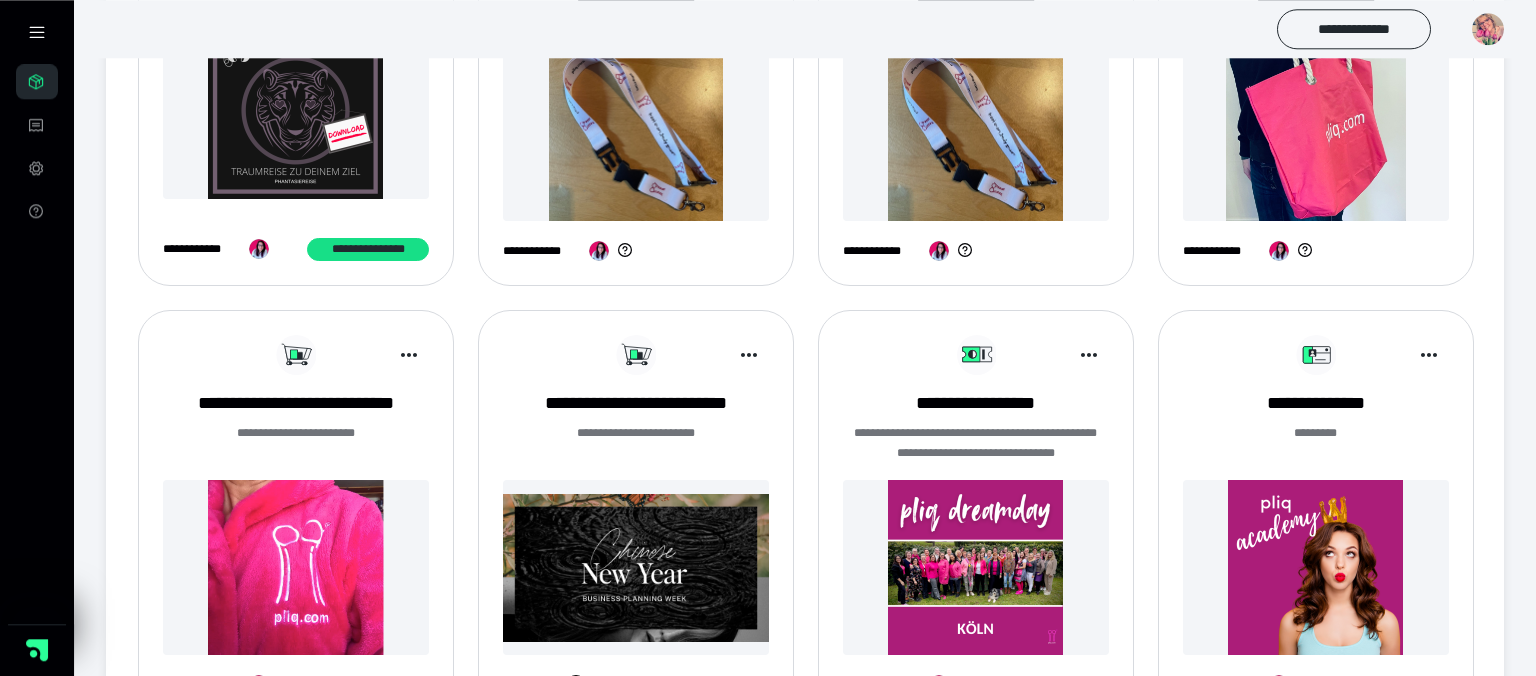 scroll, scrollTop: 633, scrollLeft: 0, axis: vertical 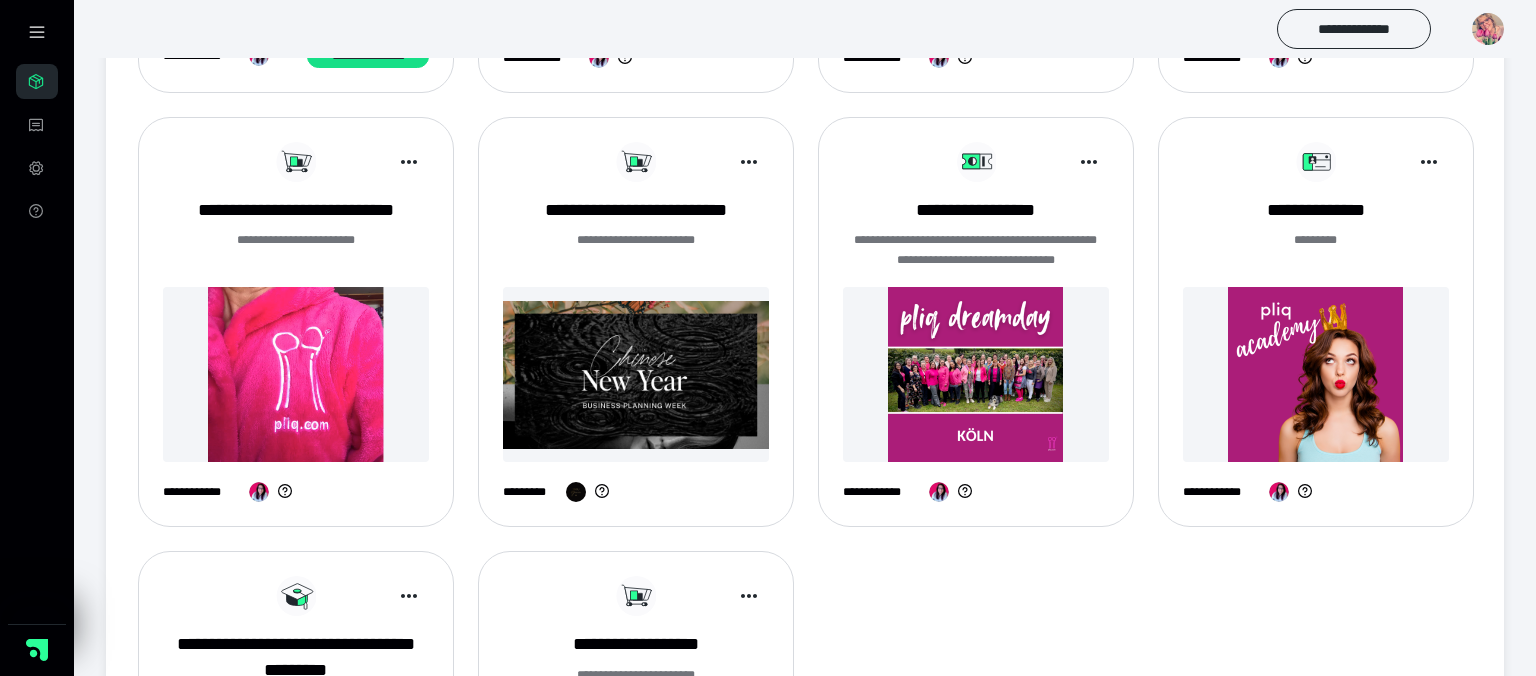 click at bounding box center [1316, 374] 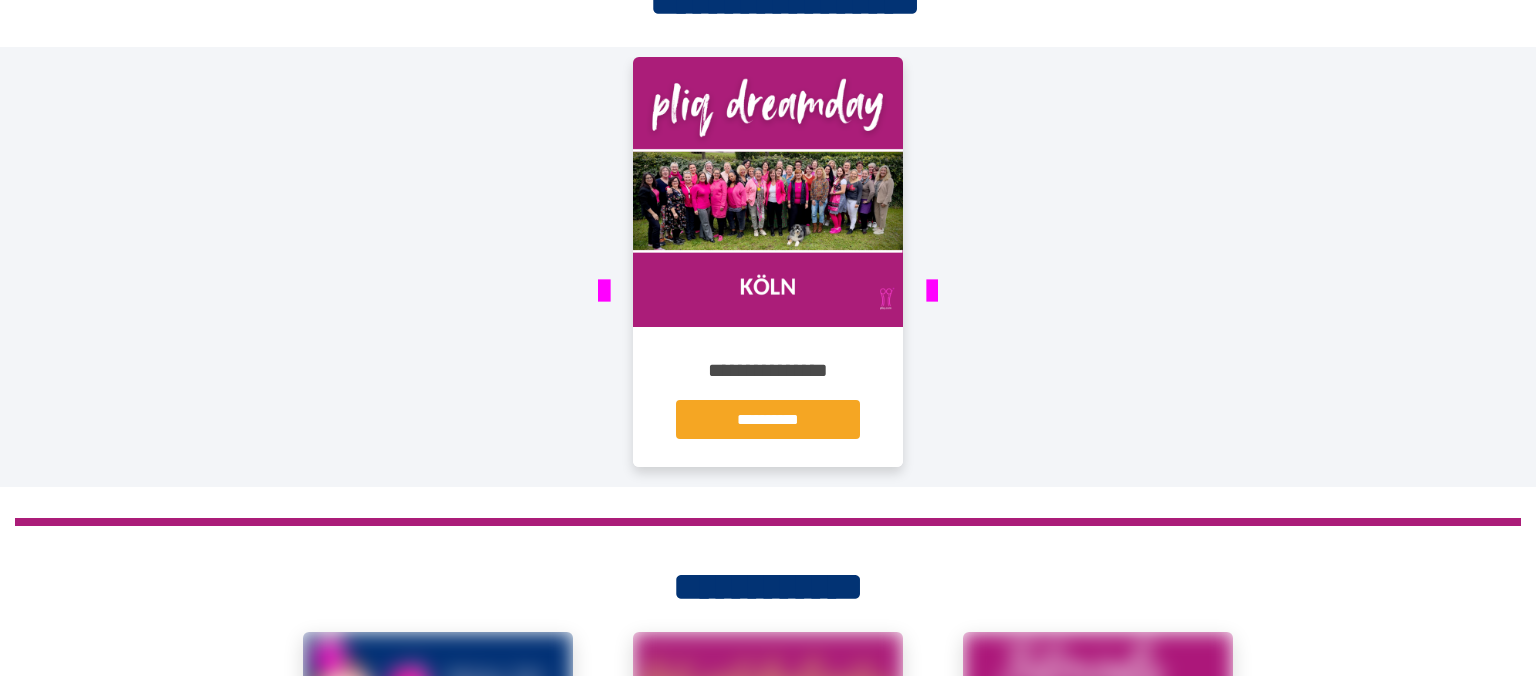 scroll, scrollTop: 3696, scrollLeft: 0, axis: vertical 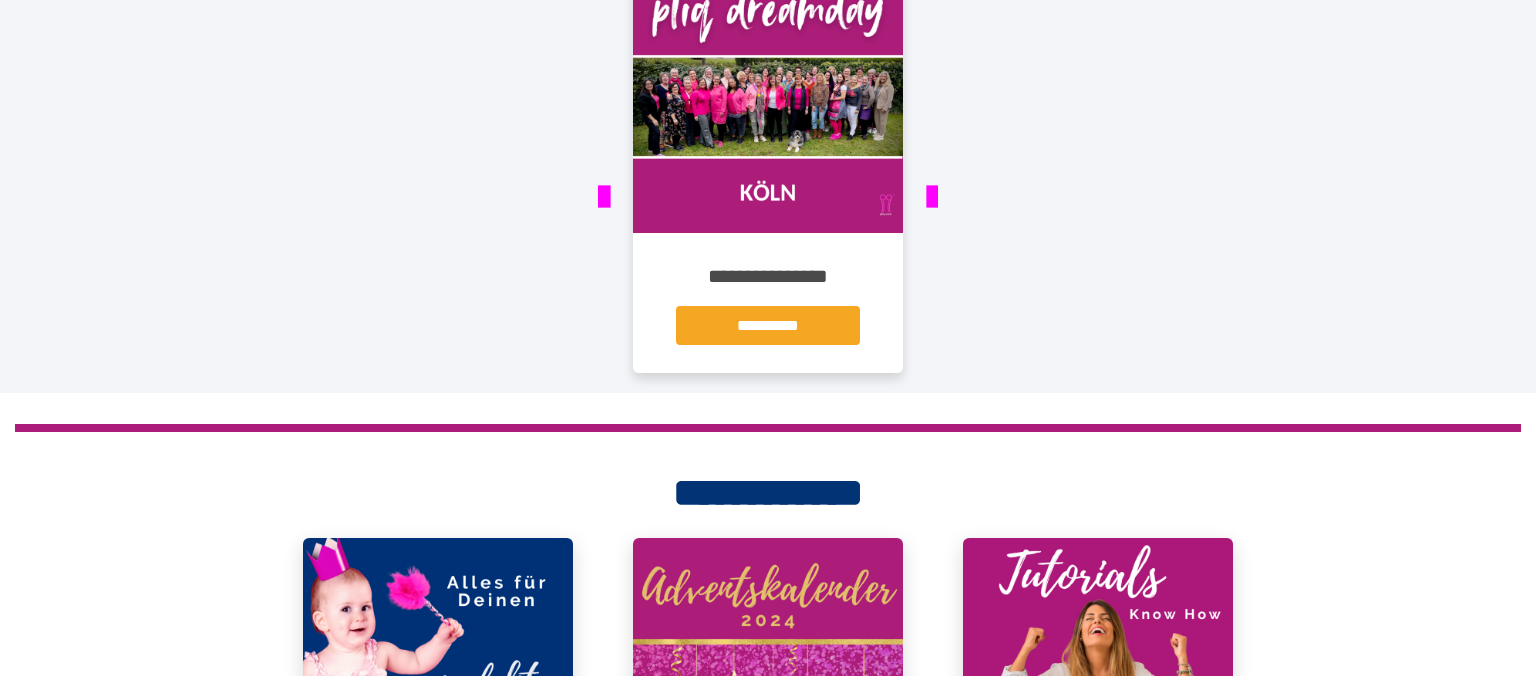 click at bounding box center (768, 98) 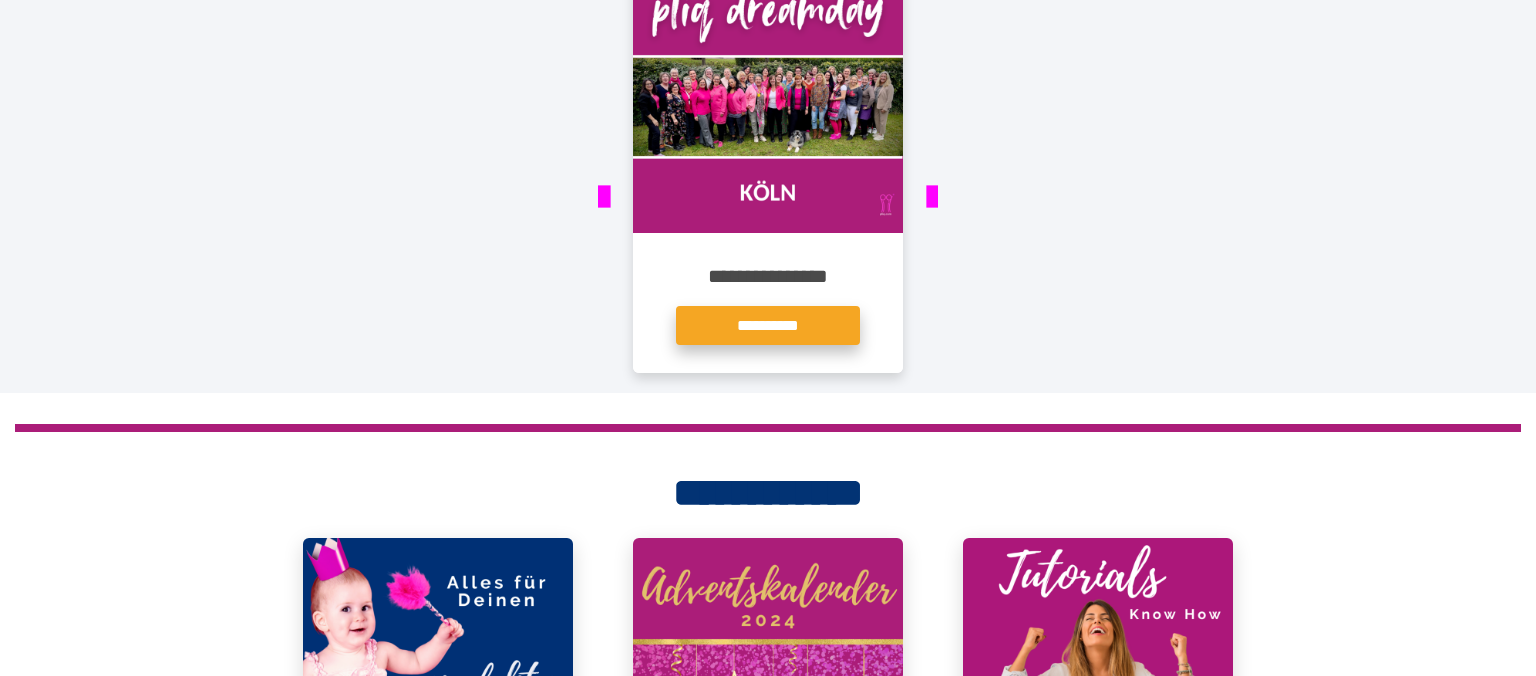 click on "**********" at bounding box center [768, 325] 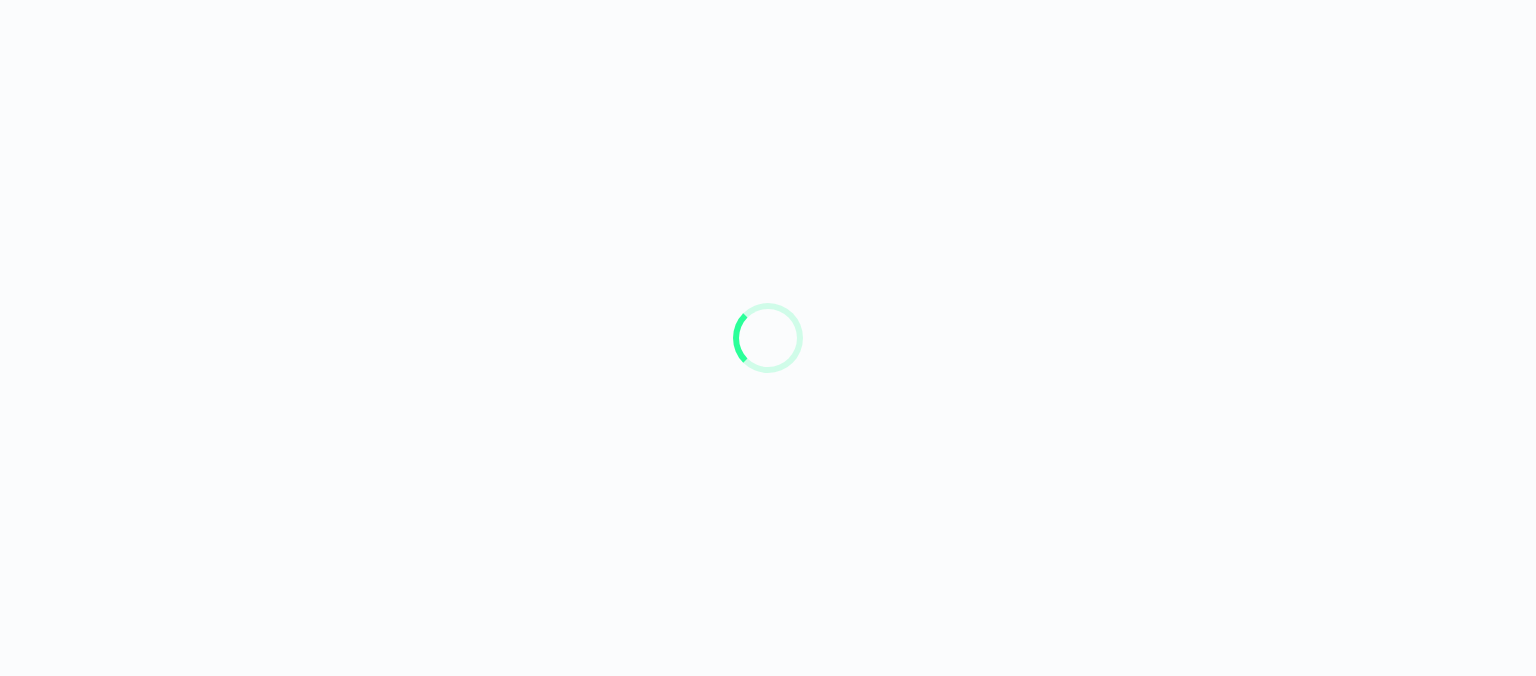 scroll, scrollTop: 0, scrollLeft: 0, axis: both 